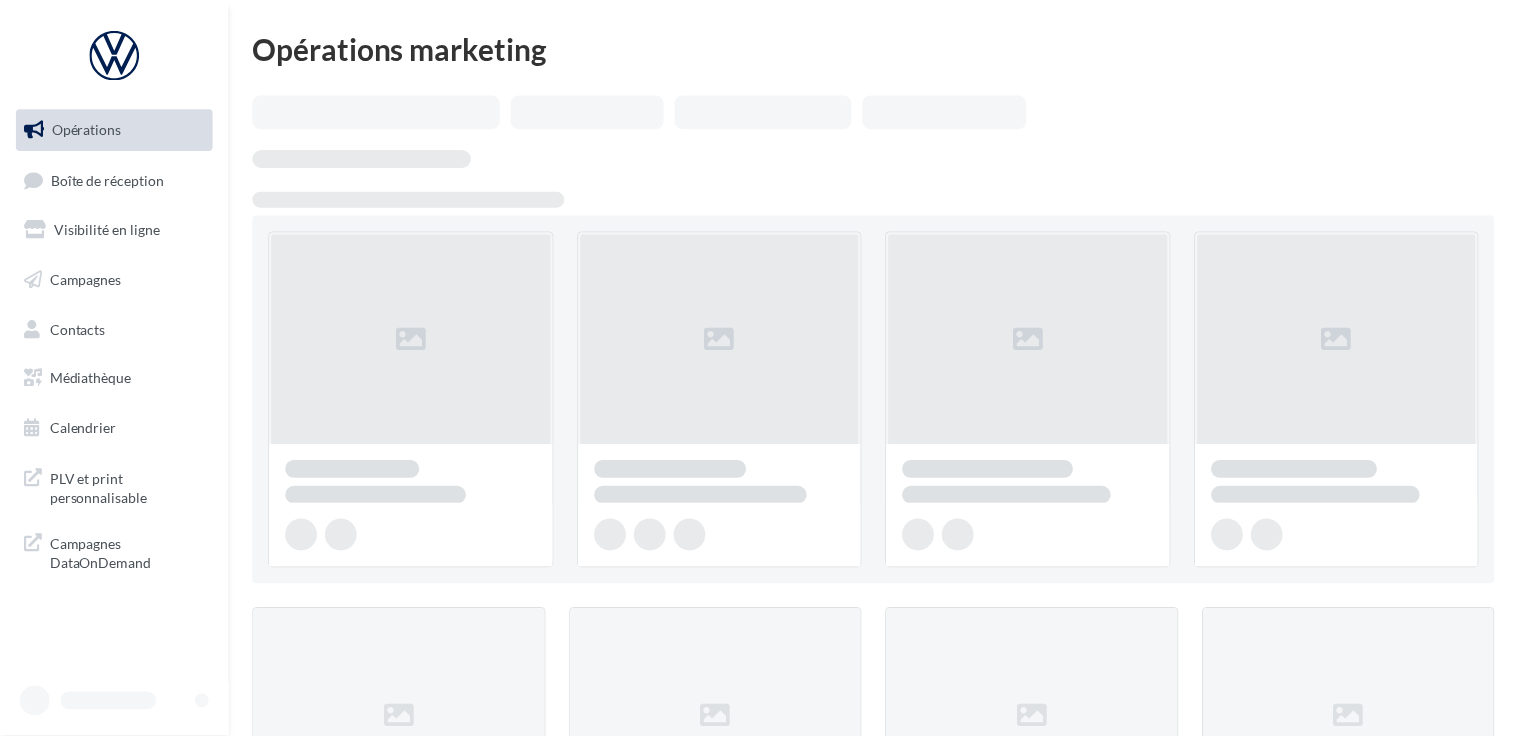 scroll, scrollTop: 0, scrollLeft: 0, axis: both 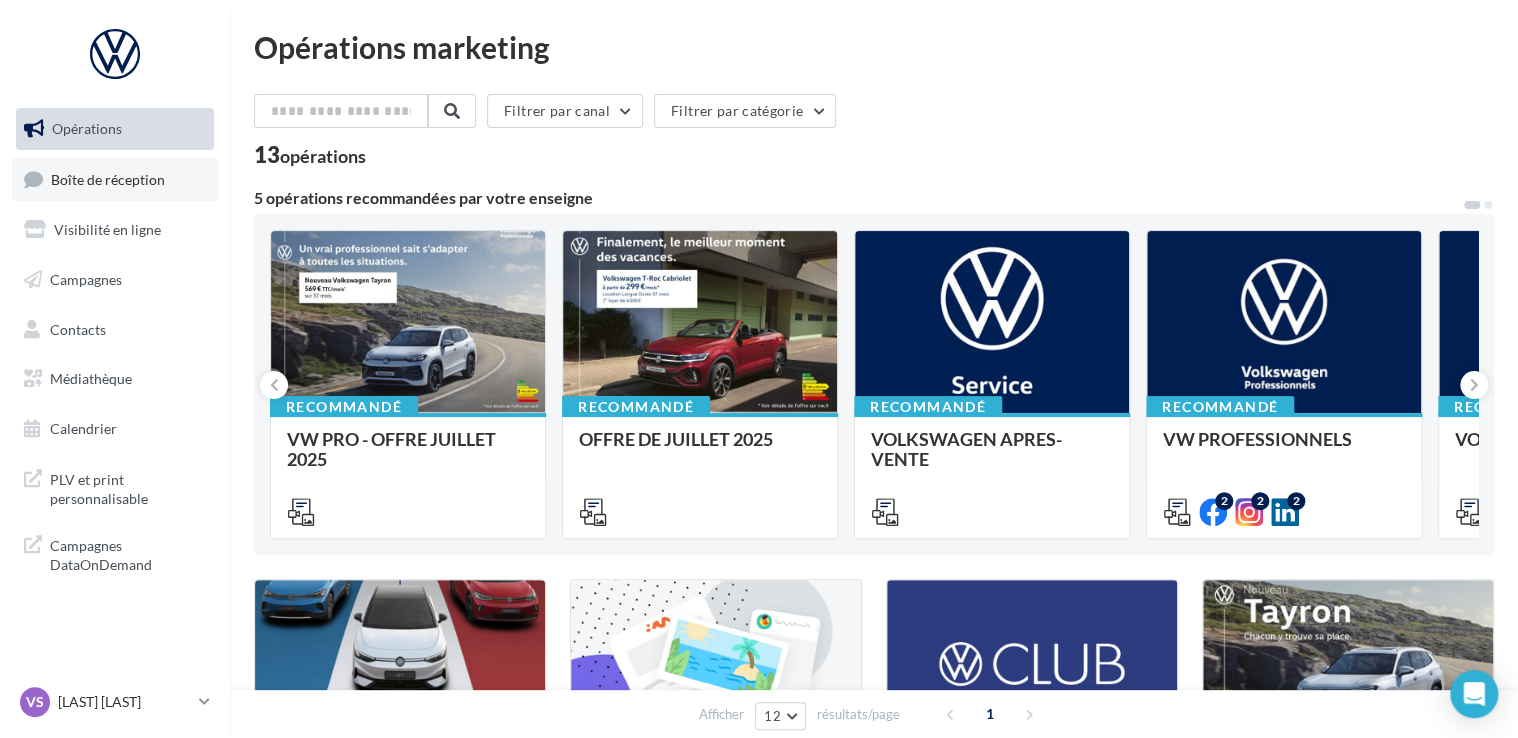 click on "Boîte de réception" at bounding box center (108, 178) 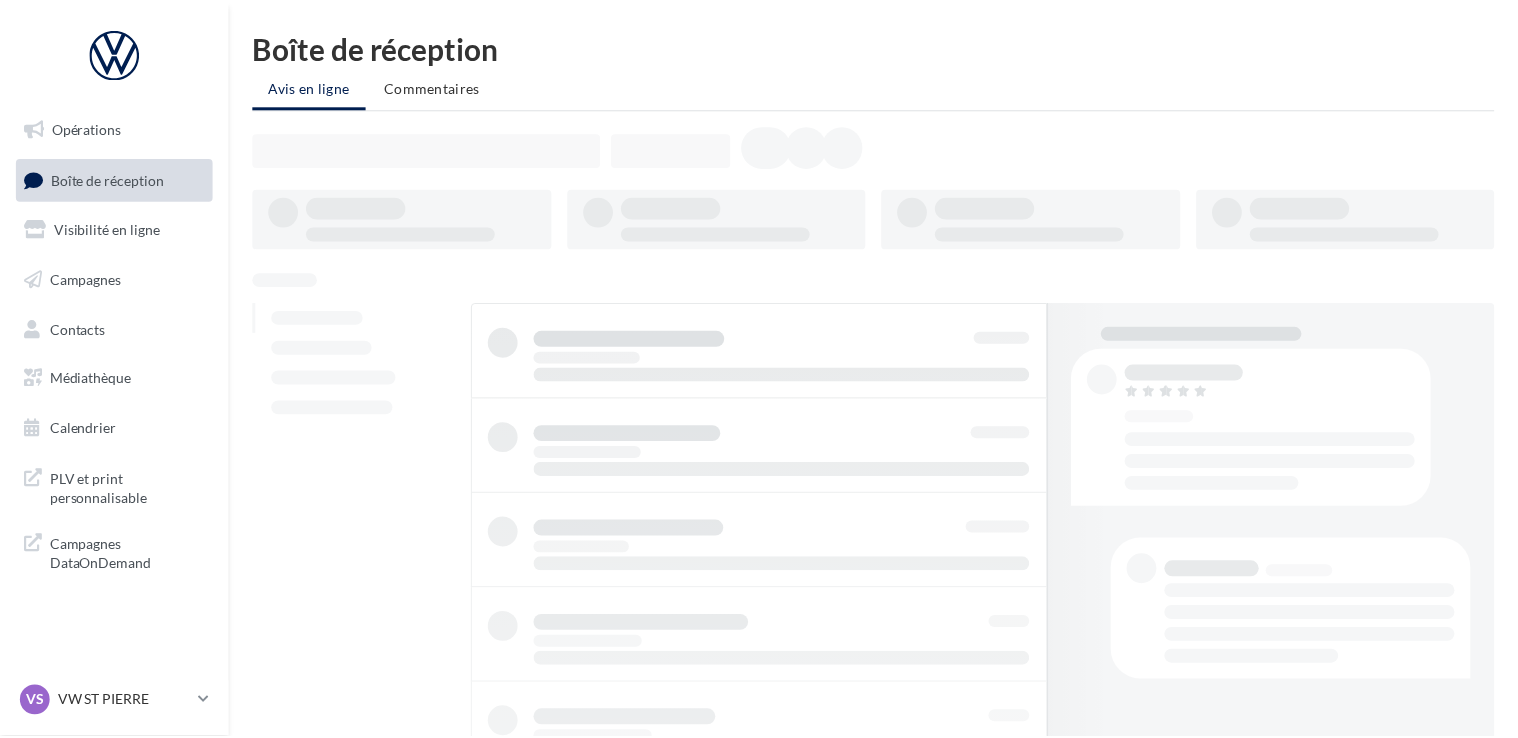 scroll, scrollTop: 0, scrollLeft: 0, axis: both 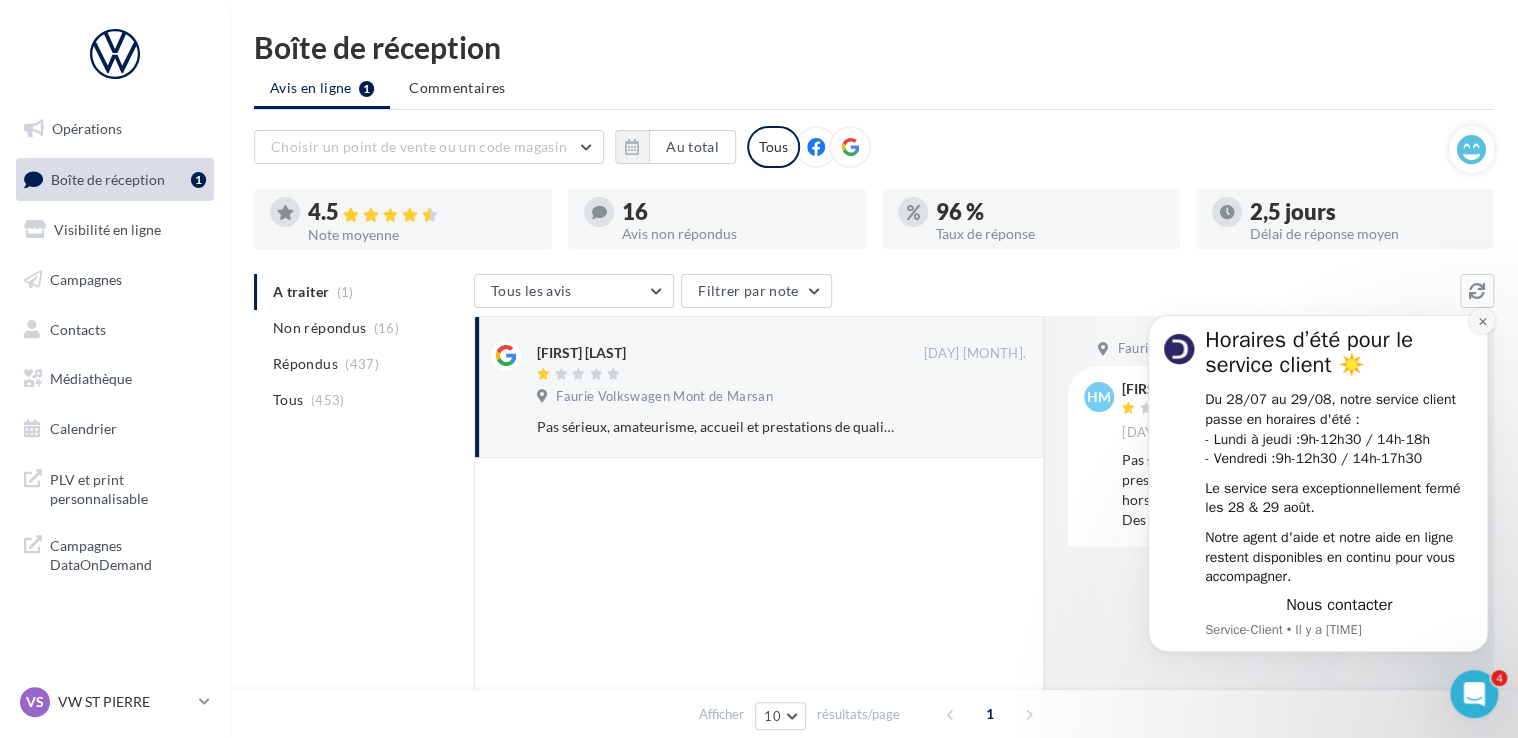 click 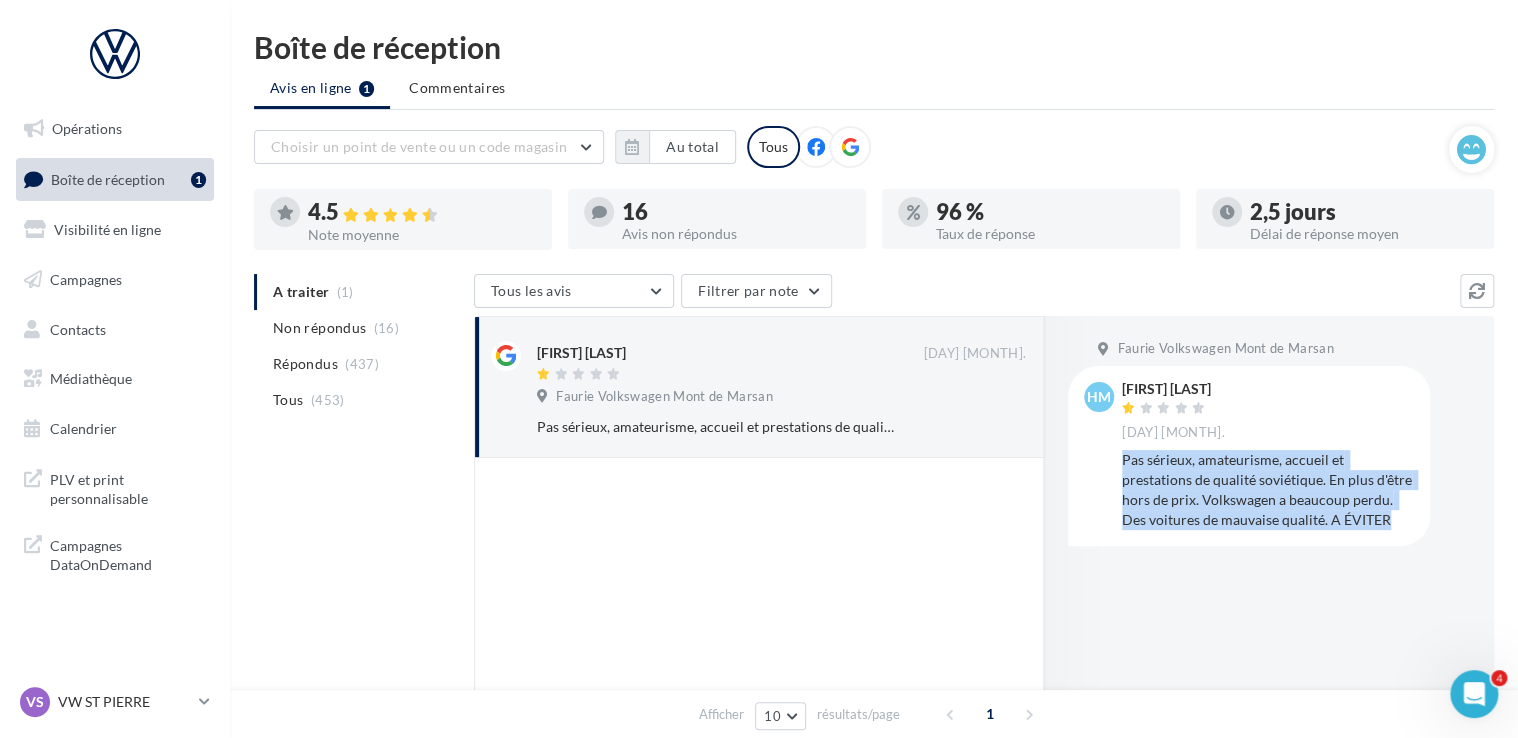 drag, startPoint x: 1125, startPoint y: 458, endPoint x: 1386, endPoint y: 530, distance: 270.74896 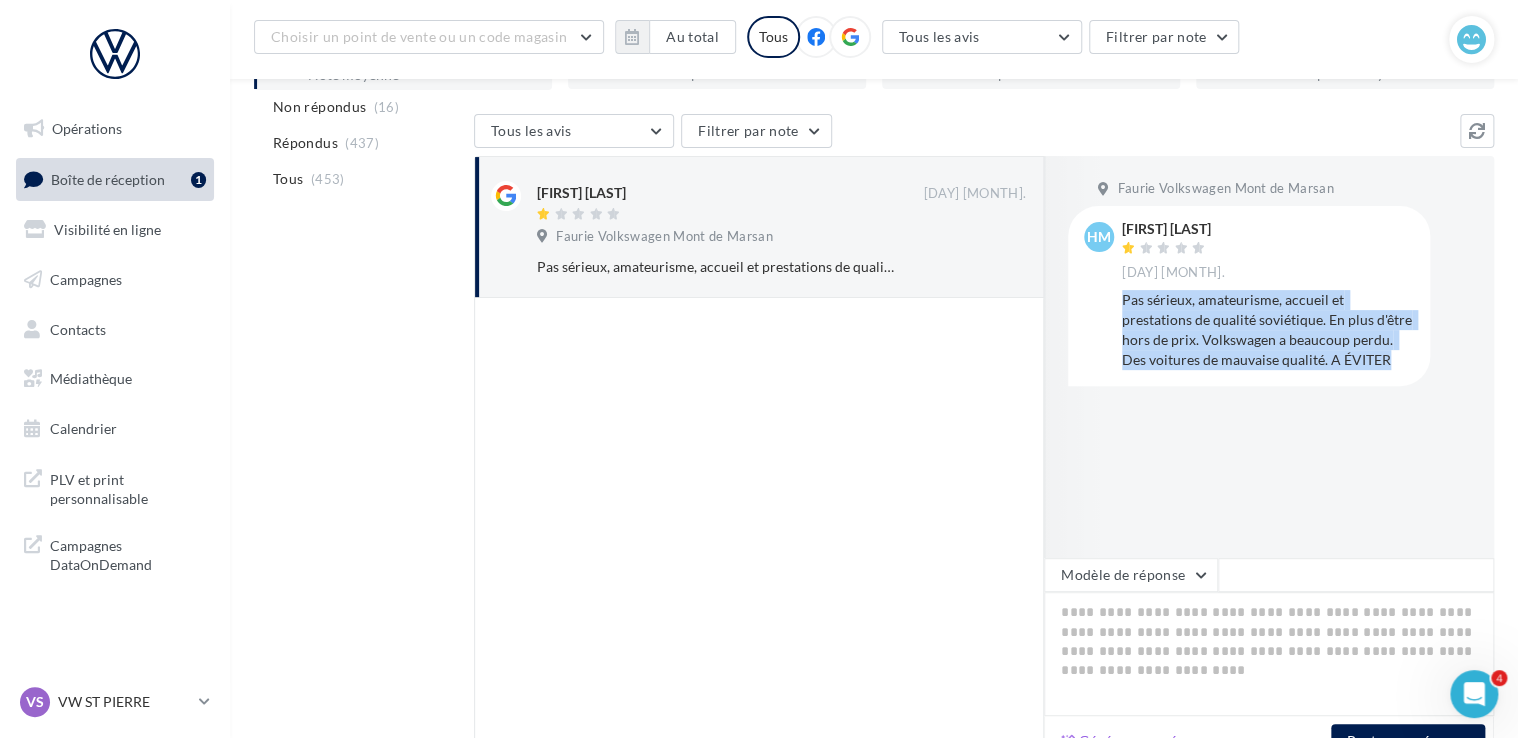 scroll, scrollTop: 300, scrollLeft: 0, axis: vertical 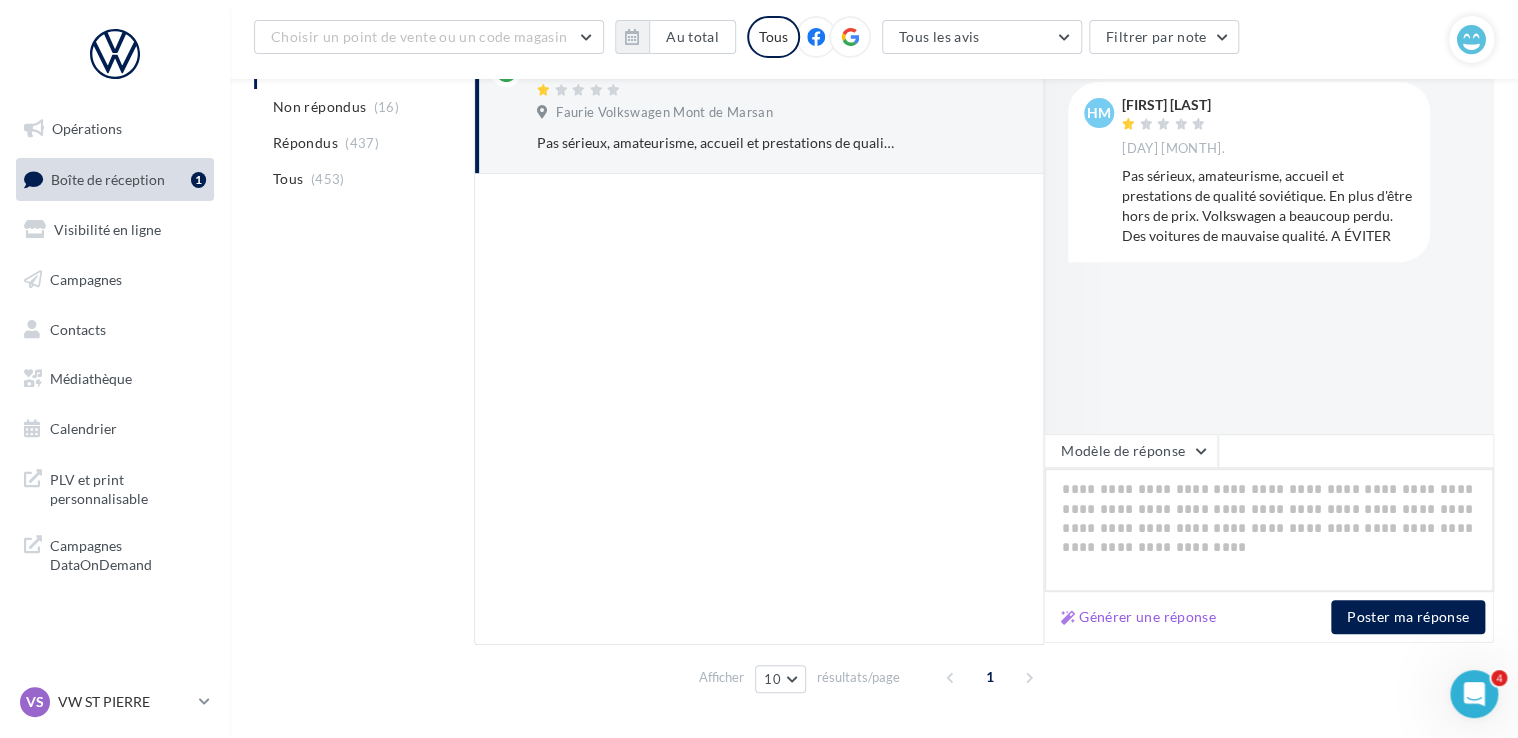 click at bounding box center [1269, 530] 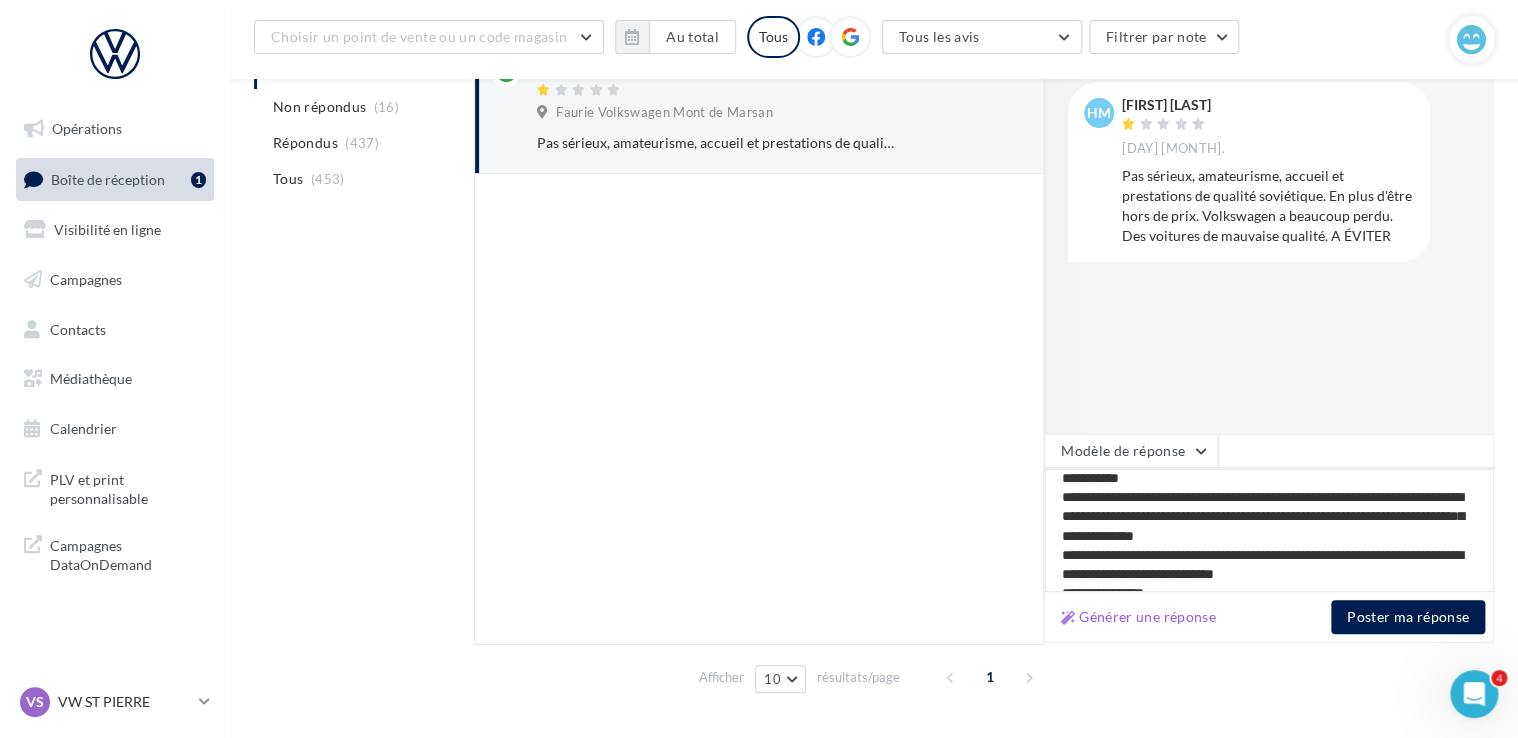 scroll, scrollTop: 0, scrollLeft: 0, axis: both 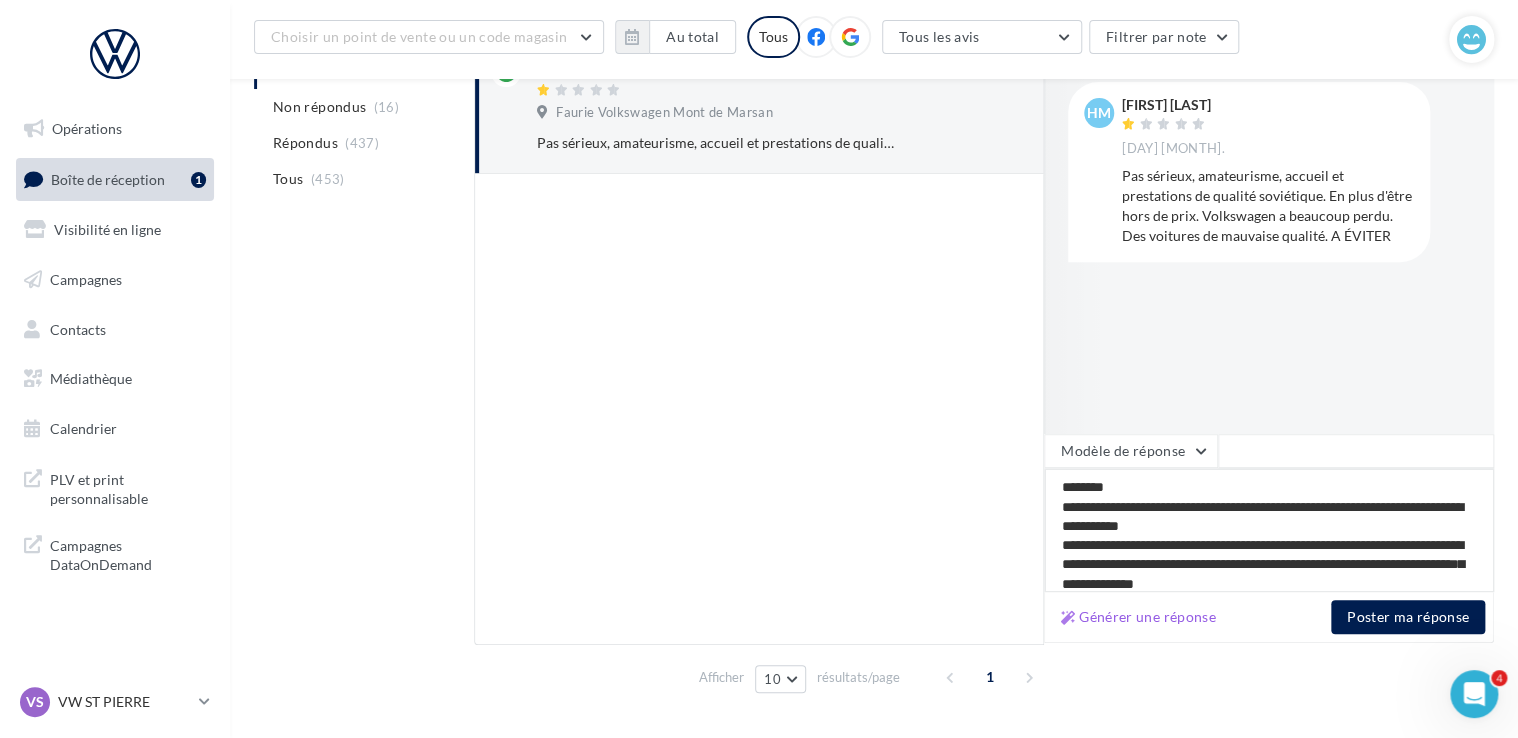 click on "**********" at bounding box center [1269, 530] 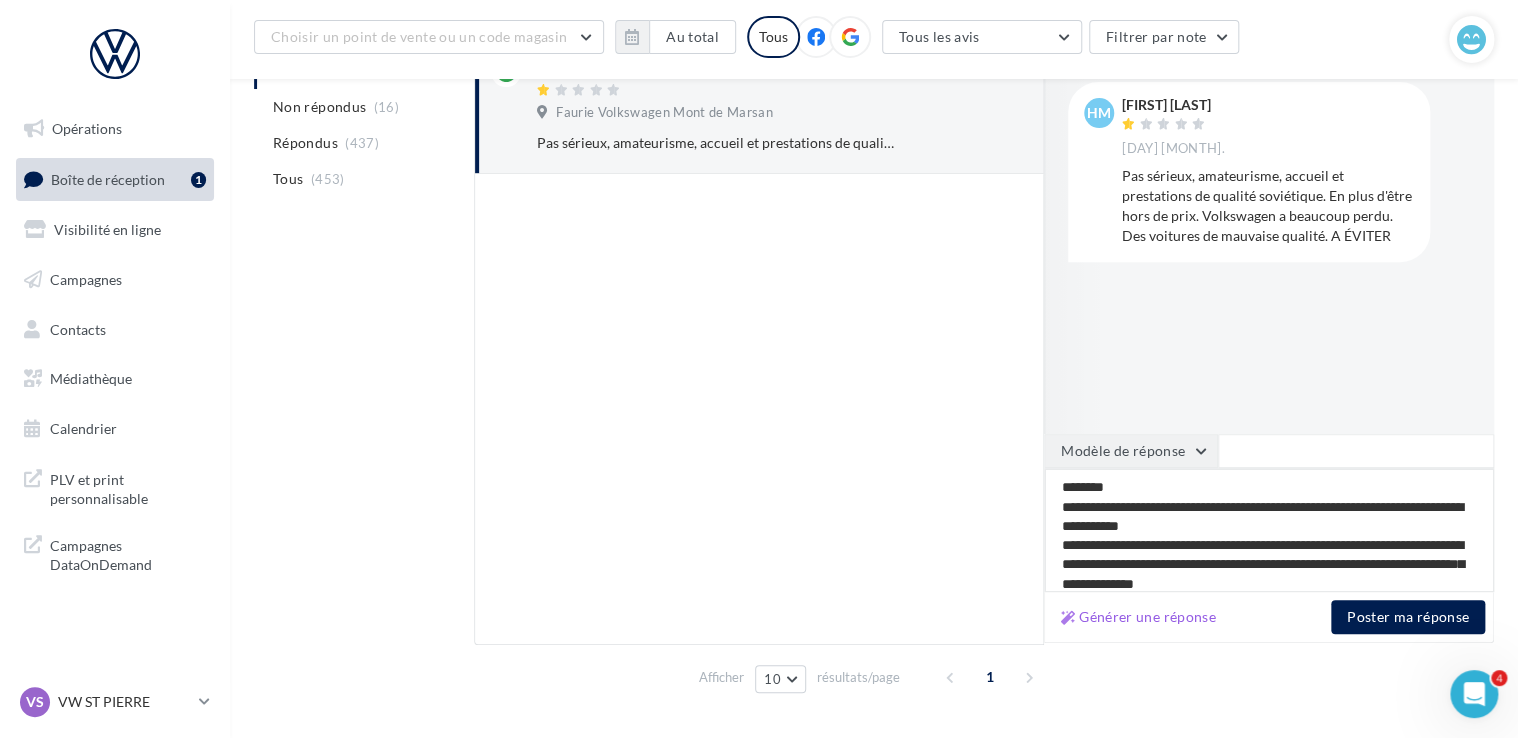 type on "**********" 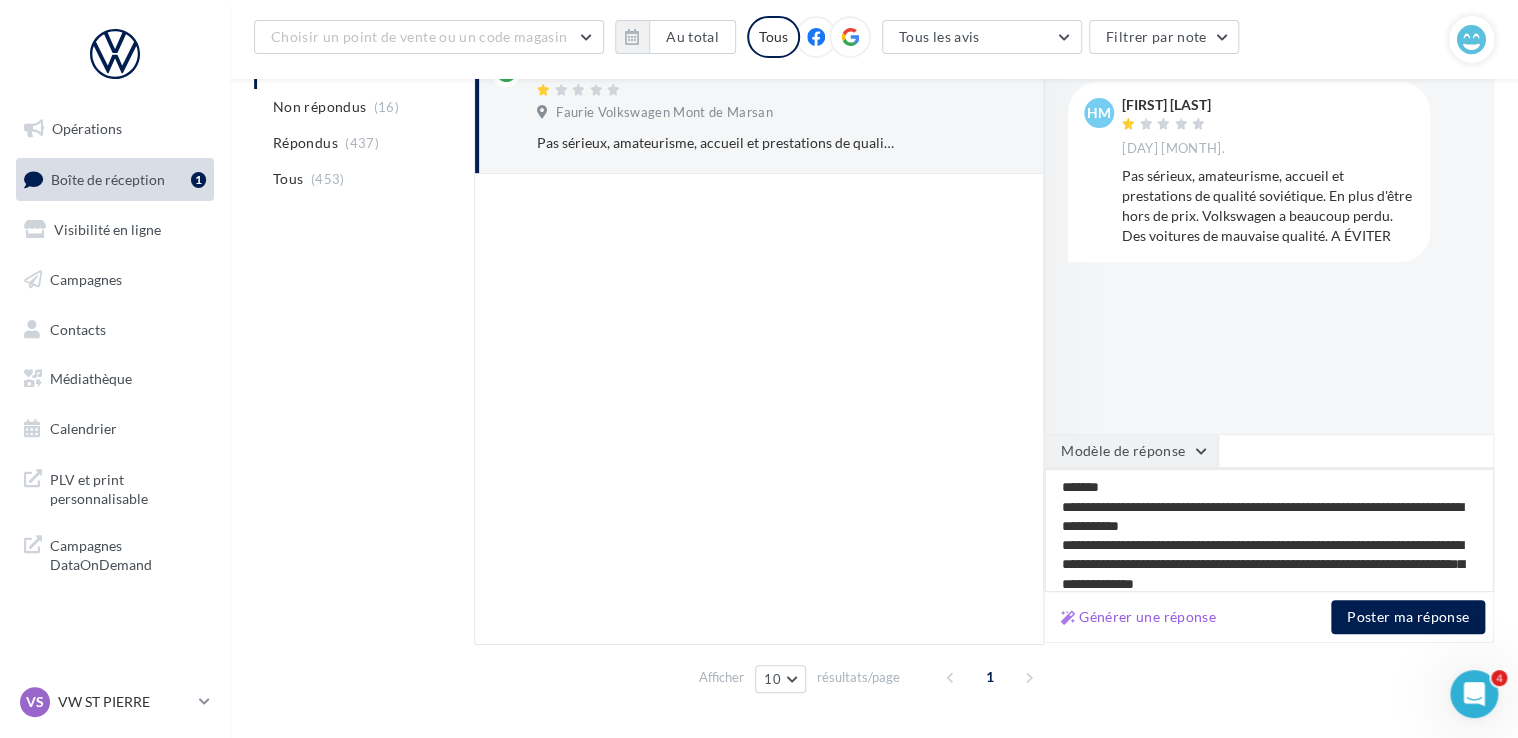 type on "**********" 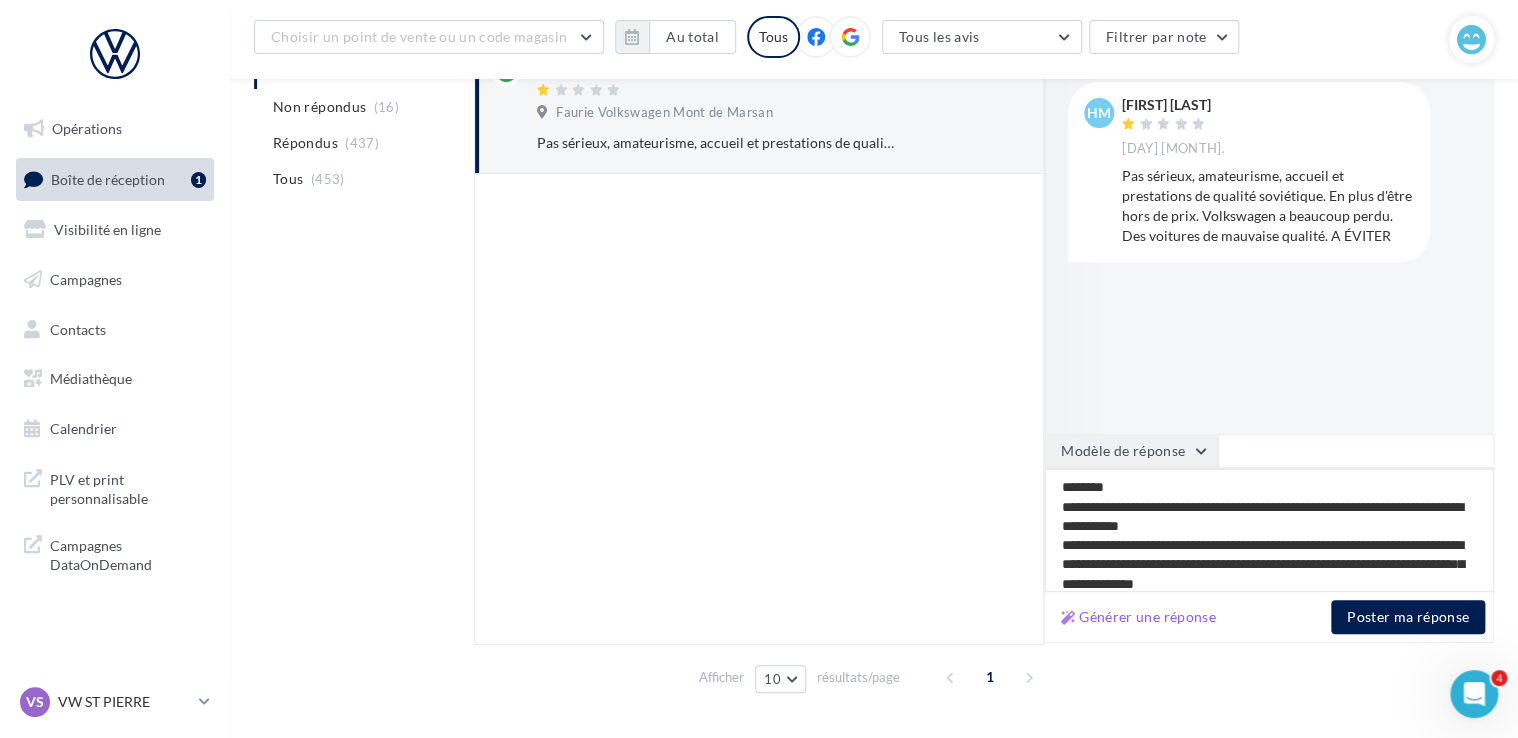type on "**********" 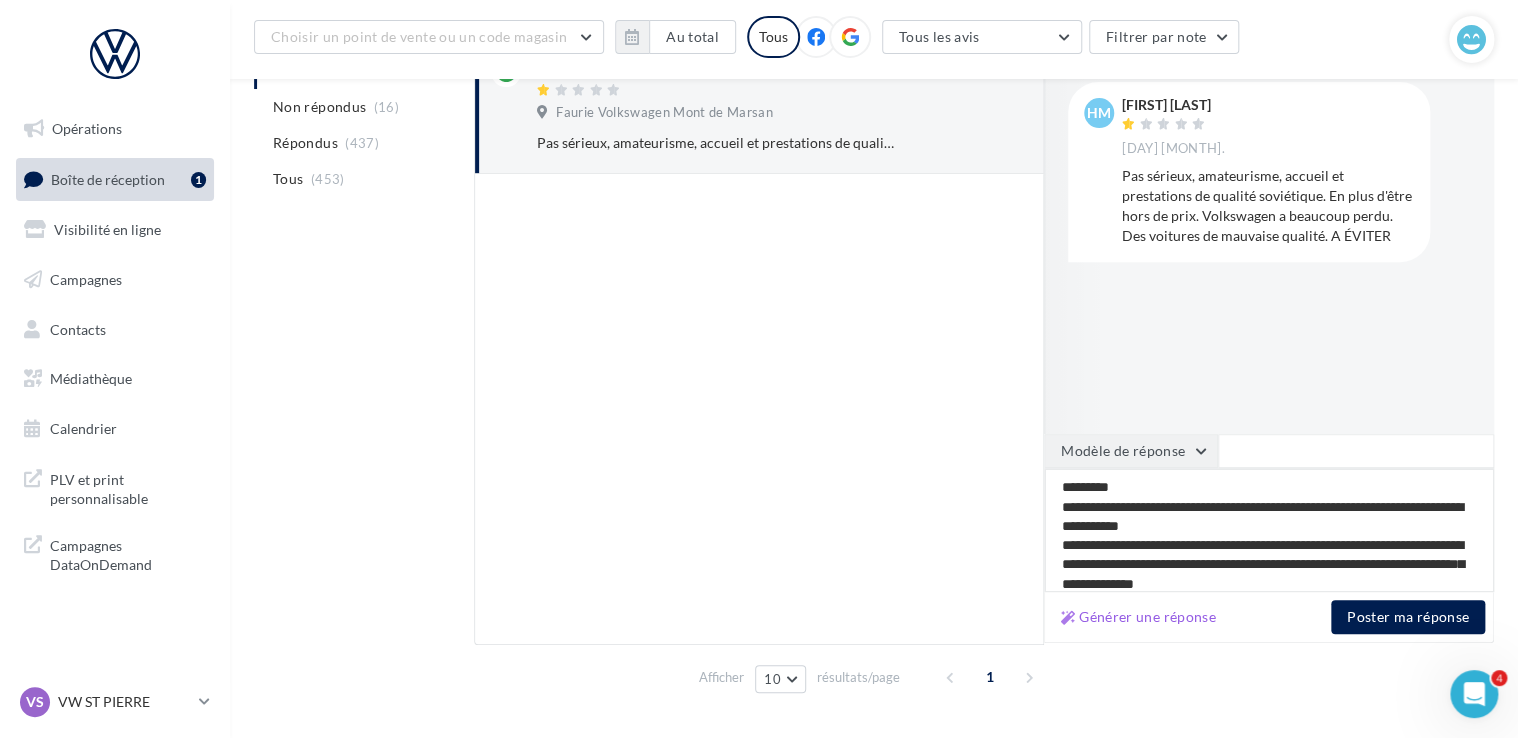 type on "**********" 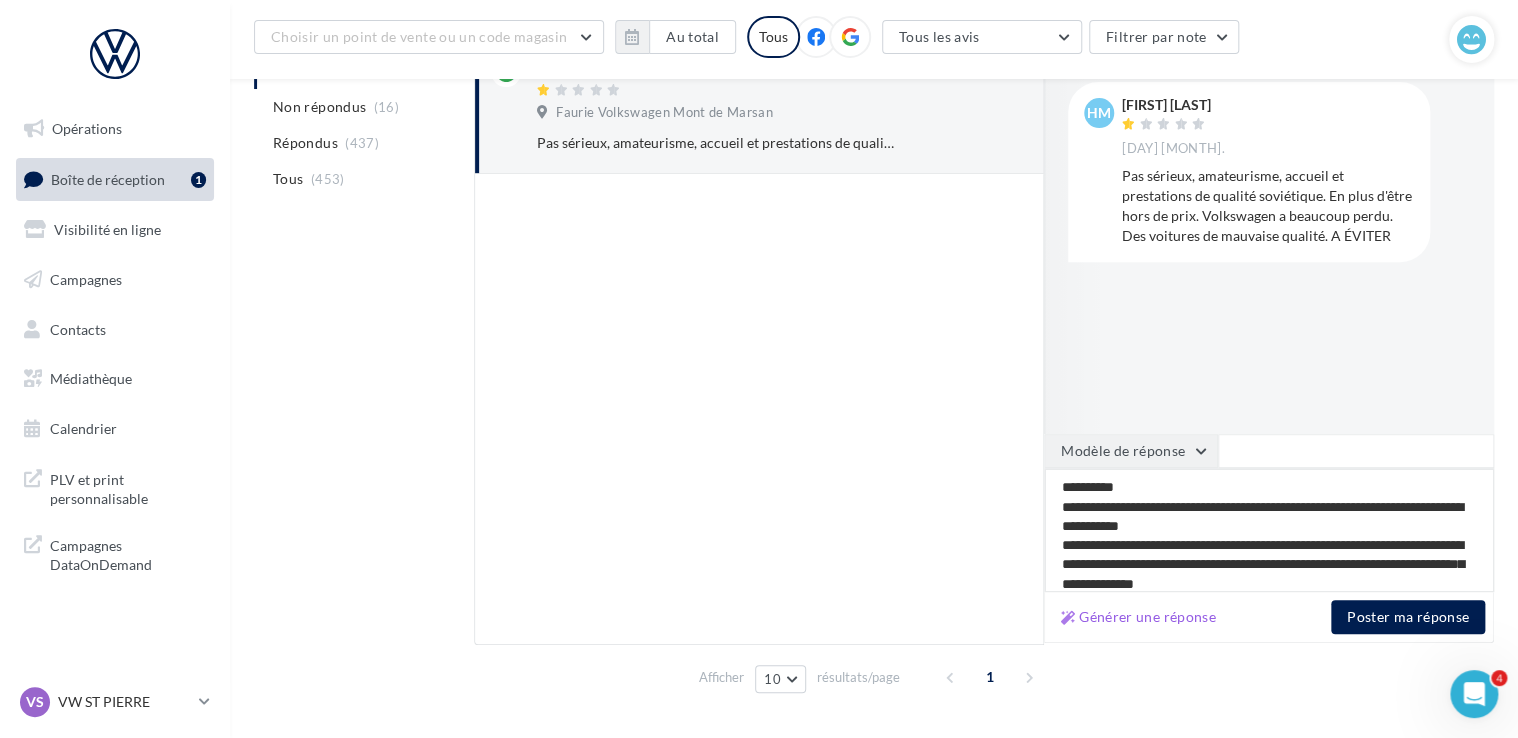 type on "**********" 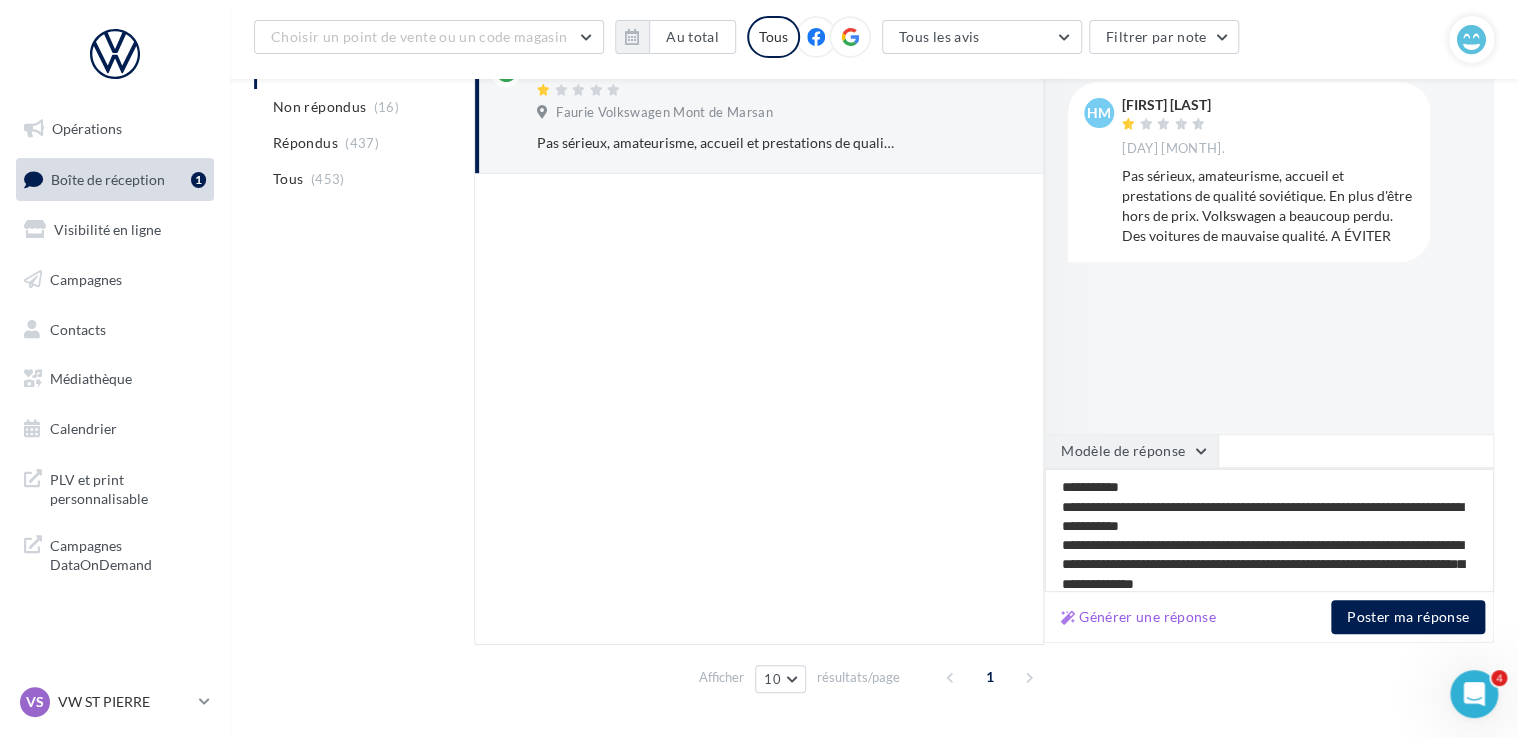 type on "**********" 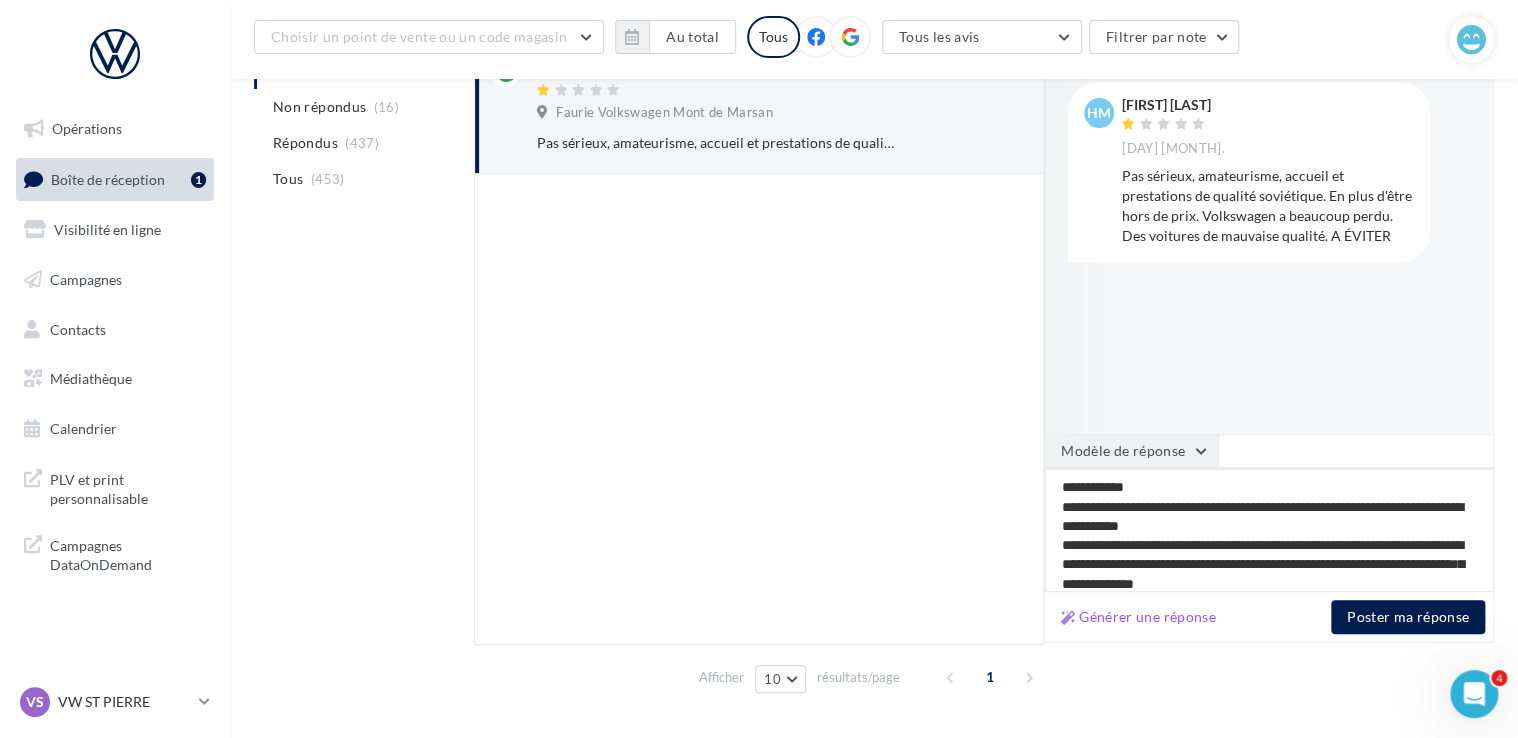 type on "**********" 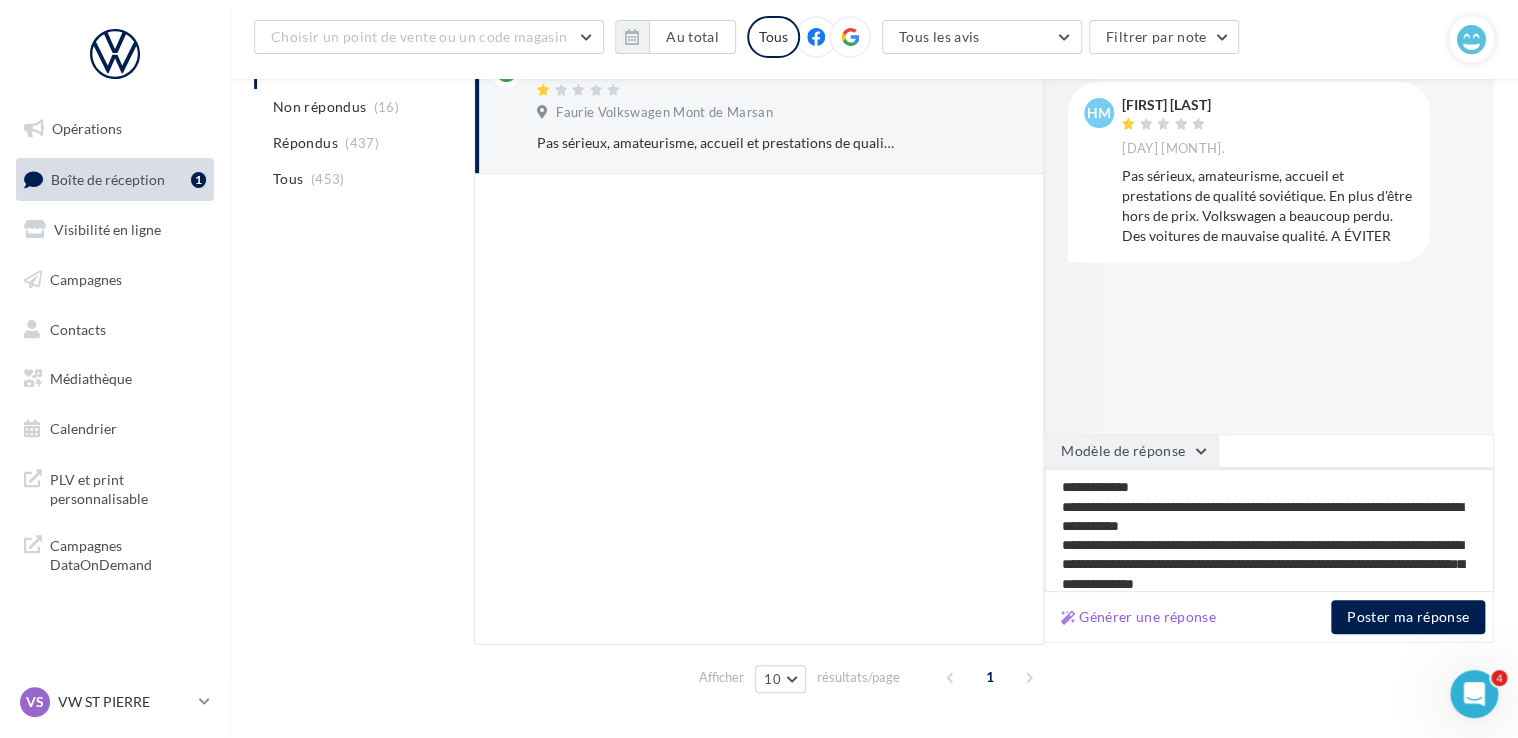 type on "**********" 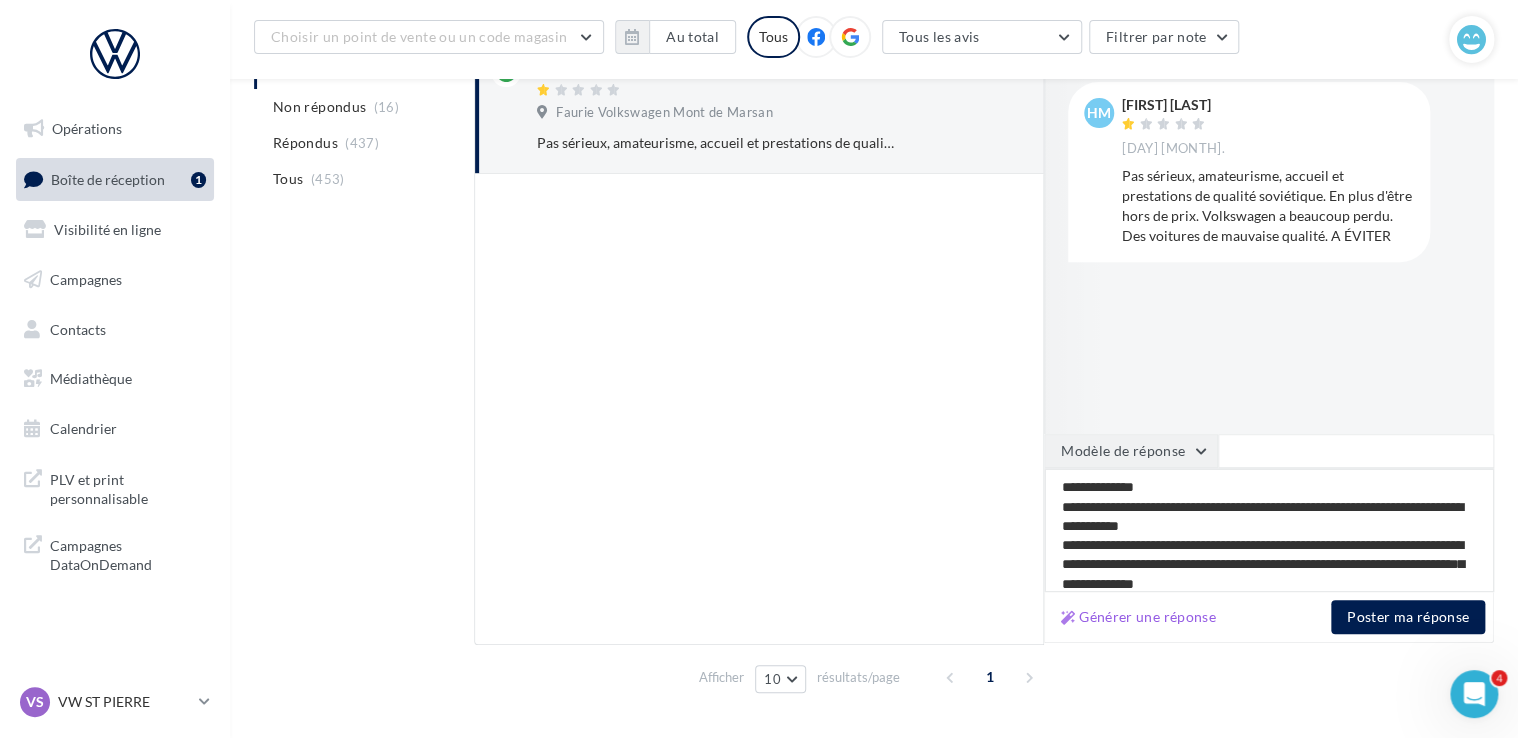 type on "**********" 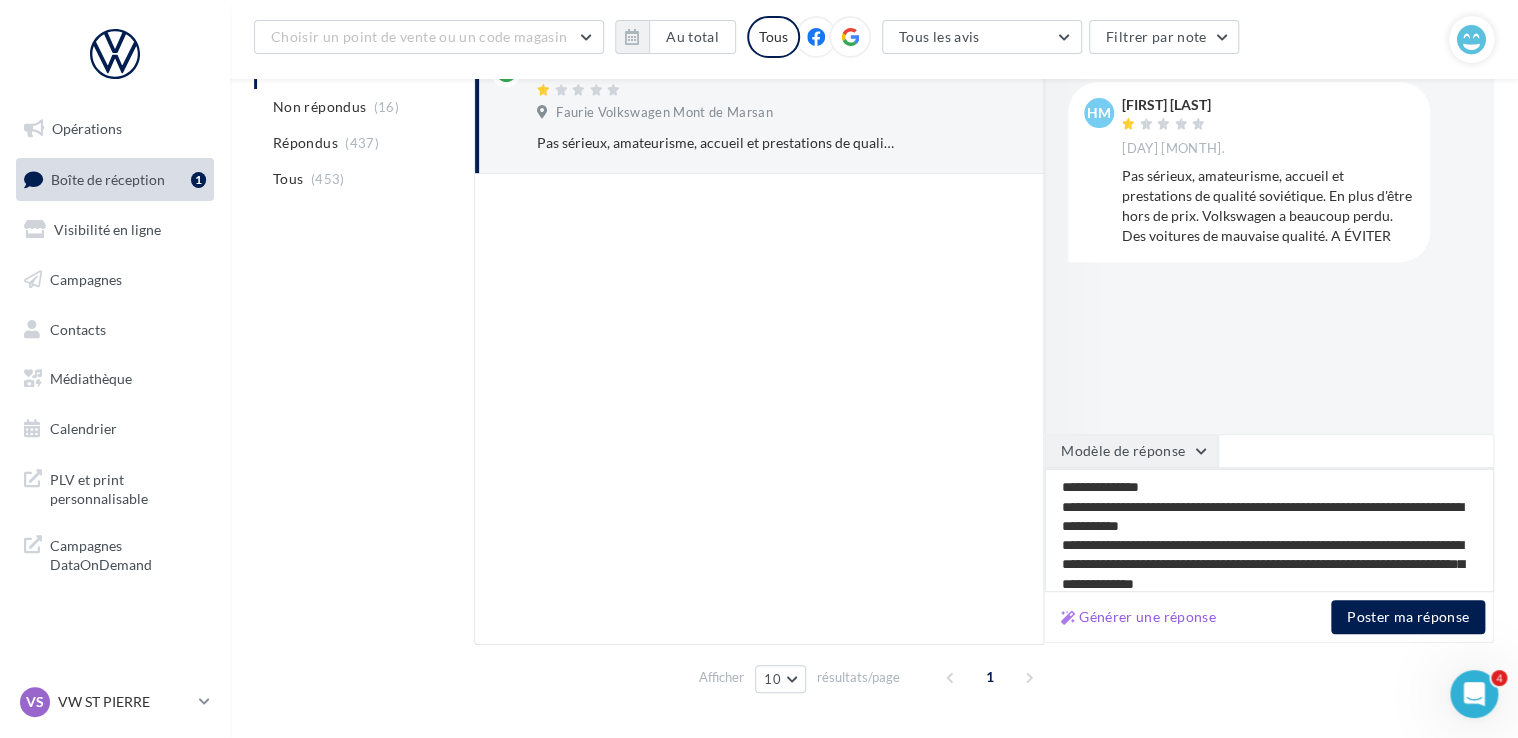 type on "**********" 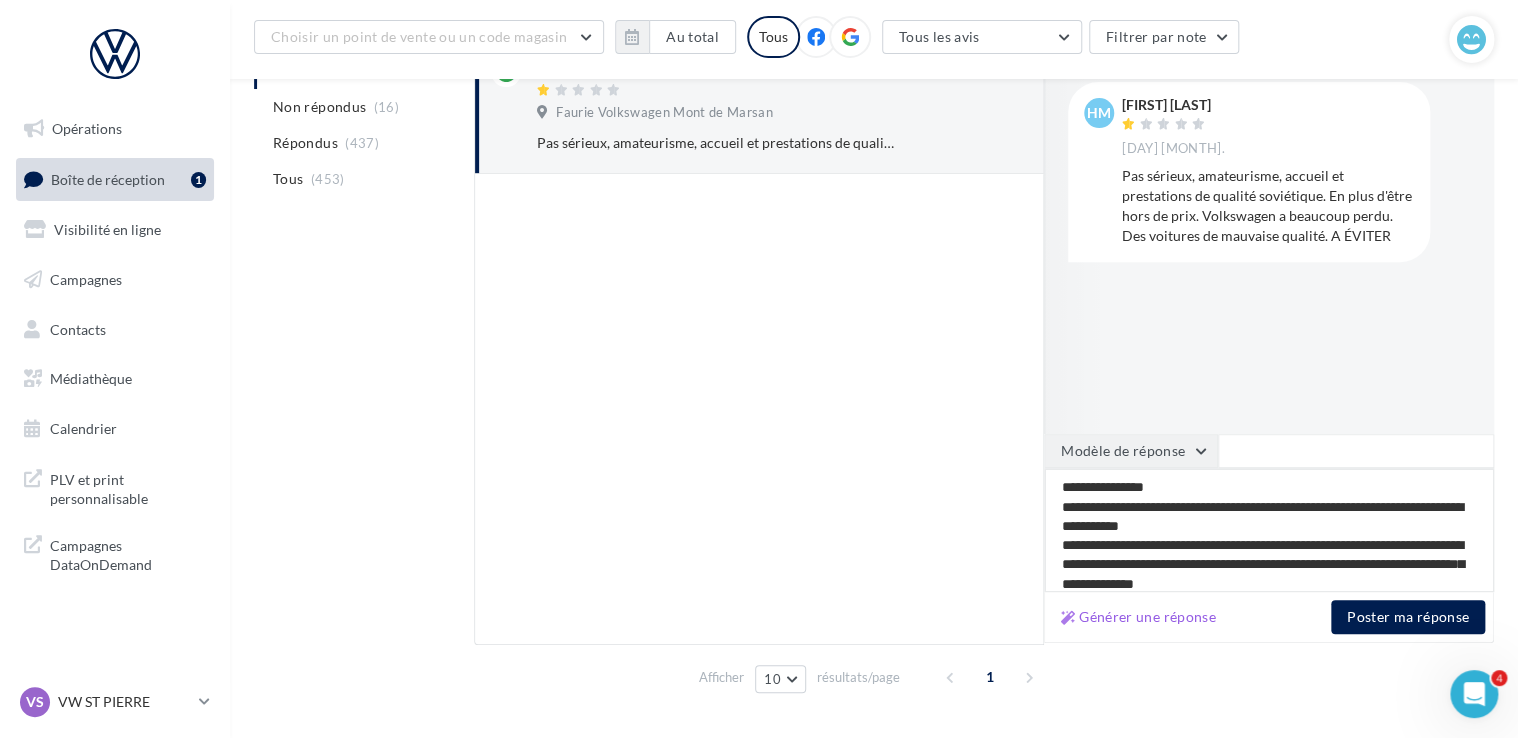 type on "**********" 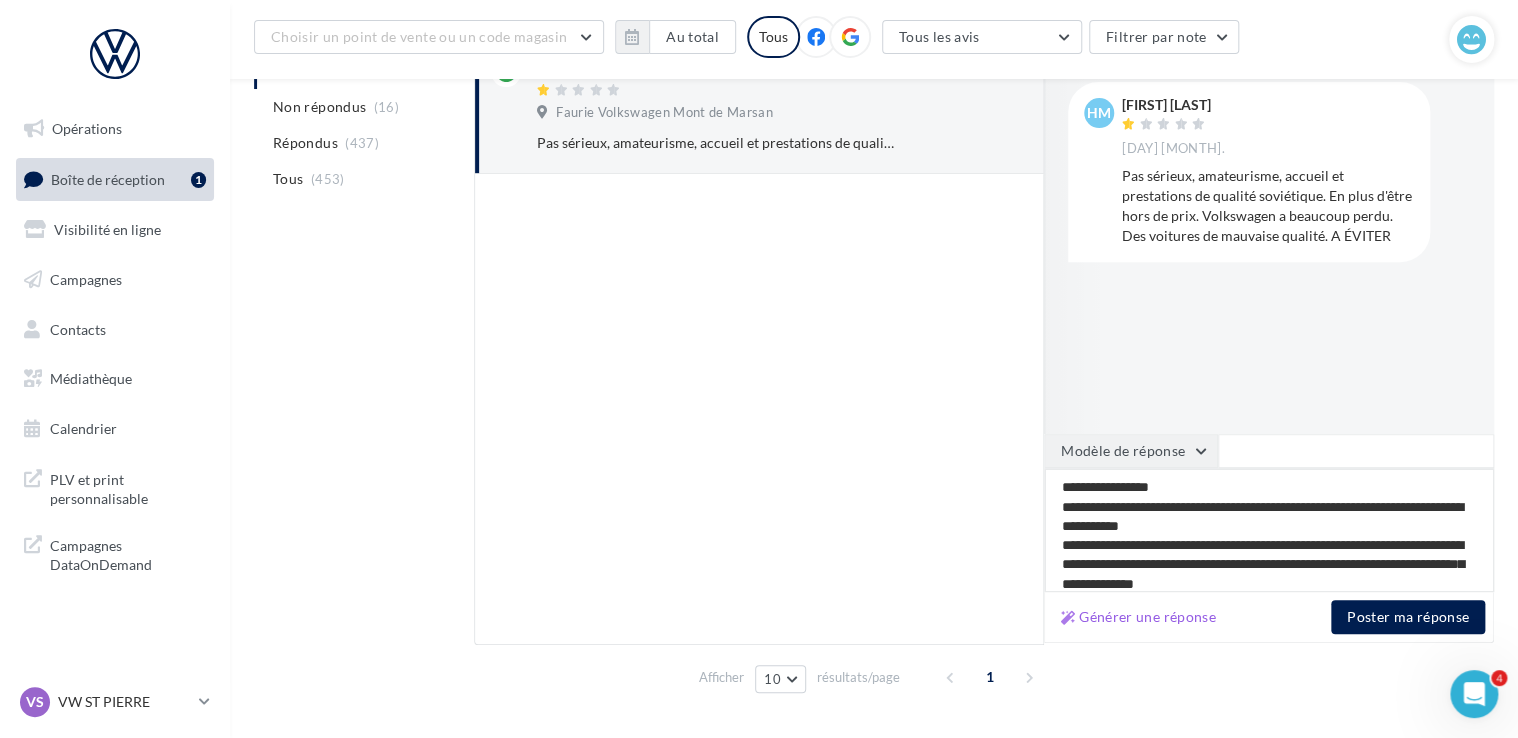 type on "**********" 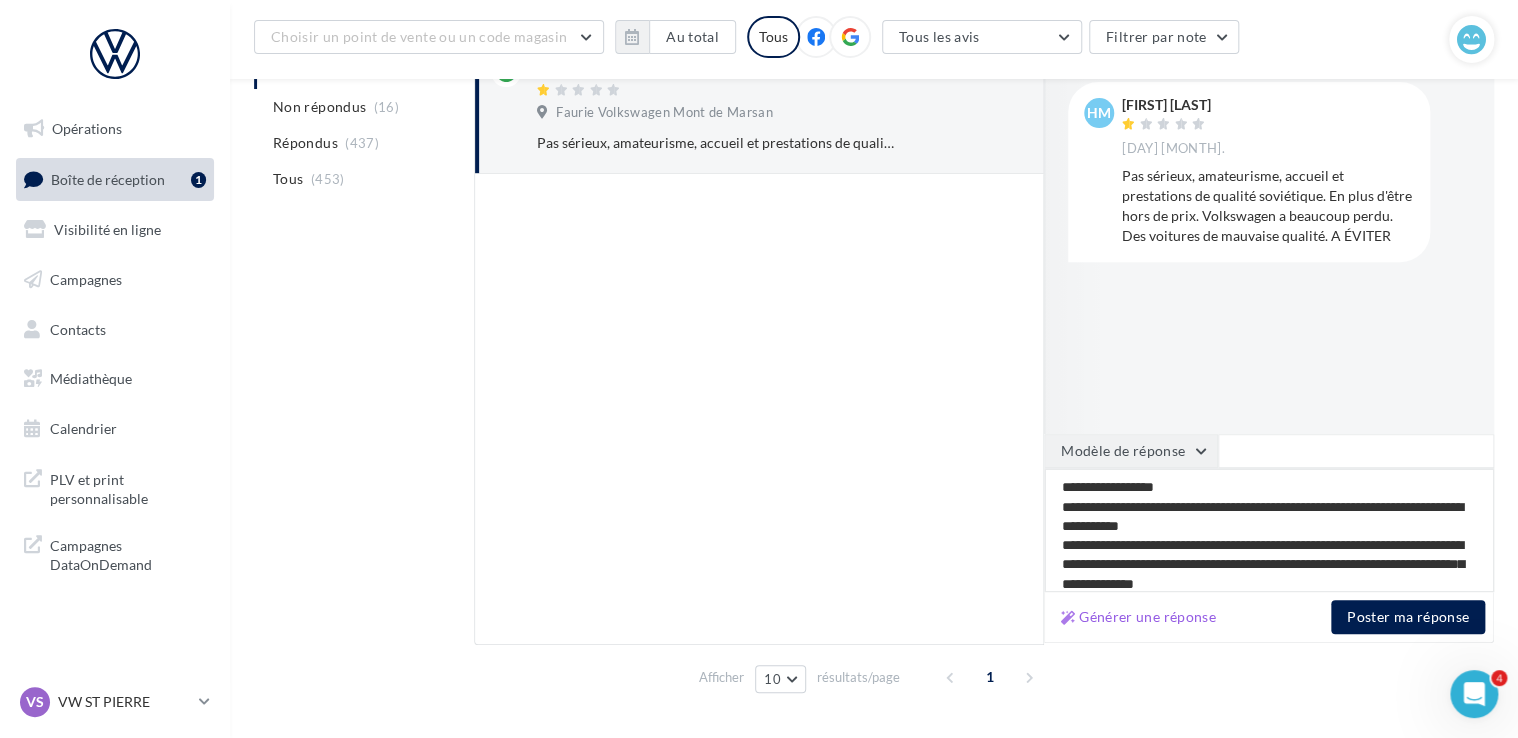 type on "**********" 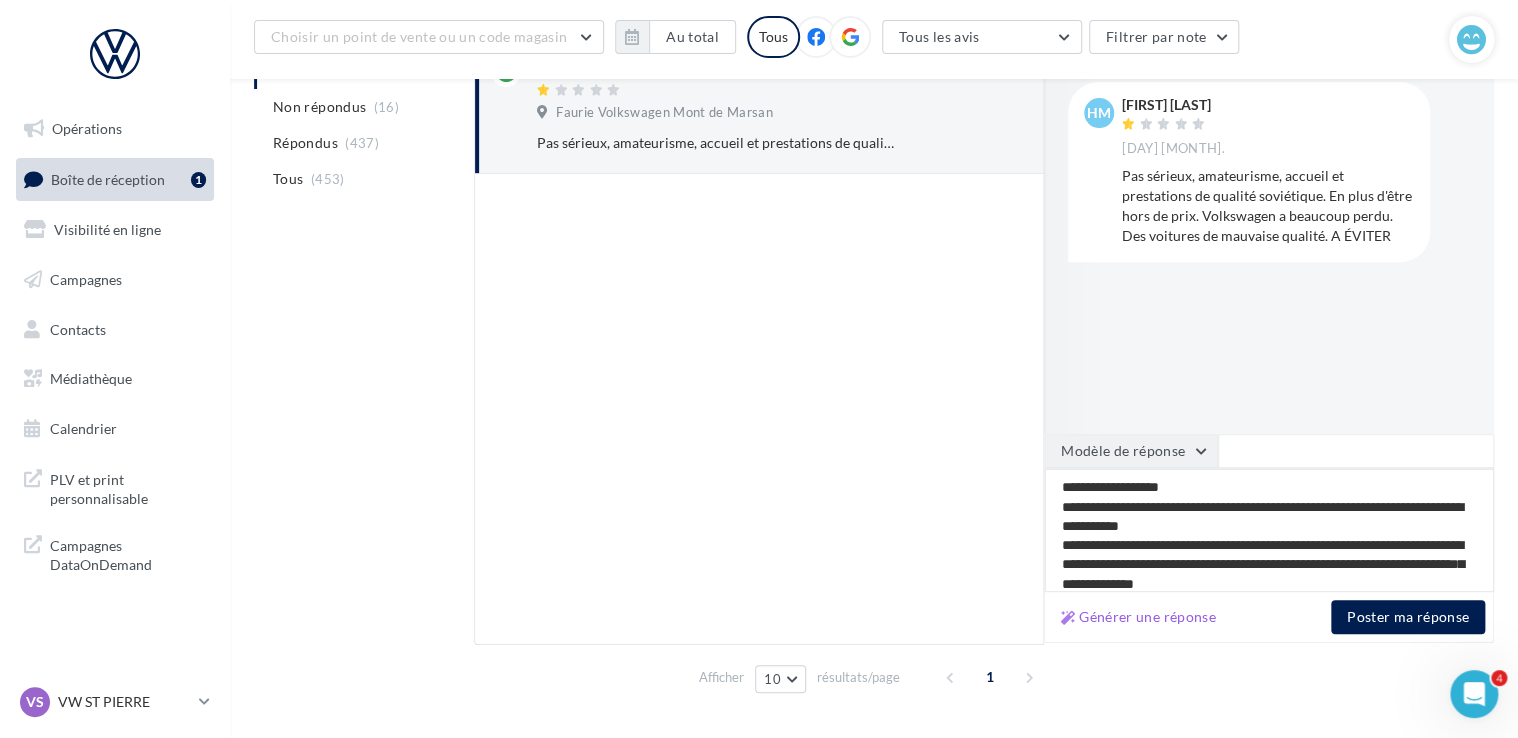 type on "**********" 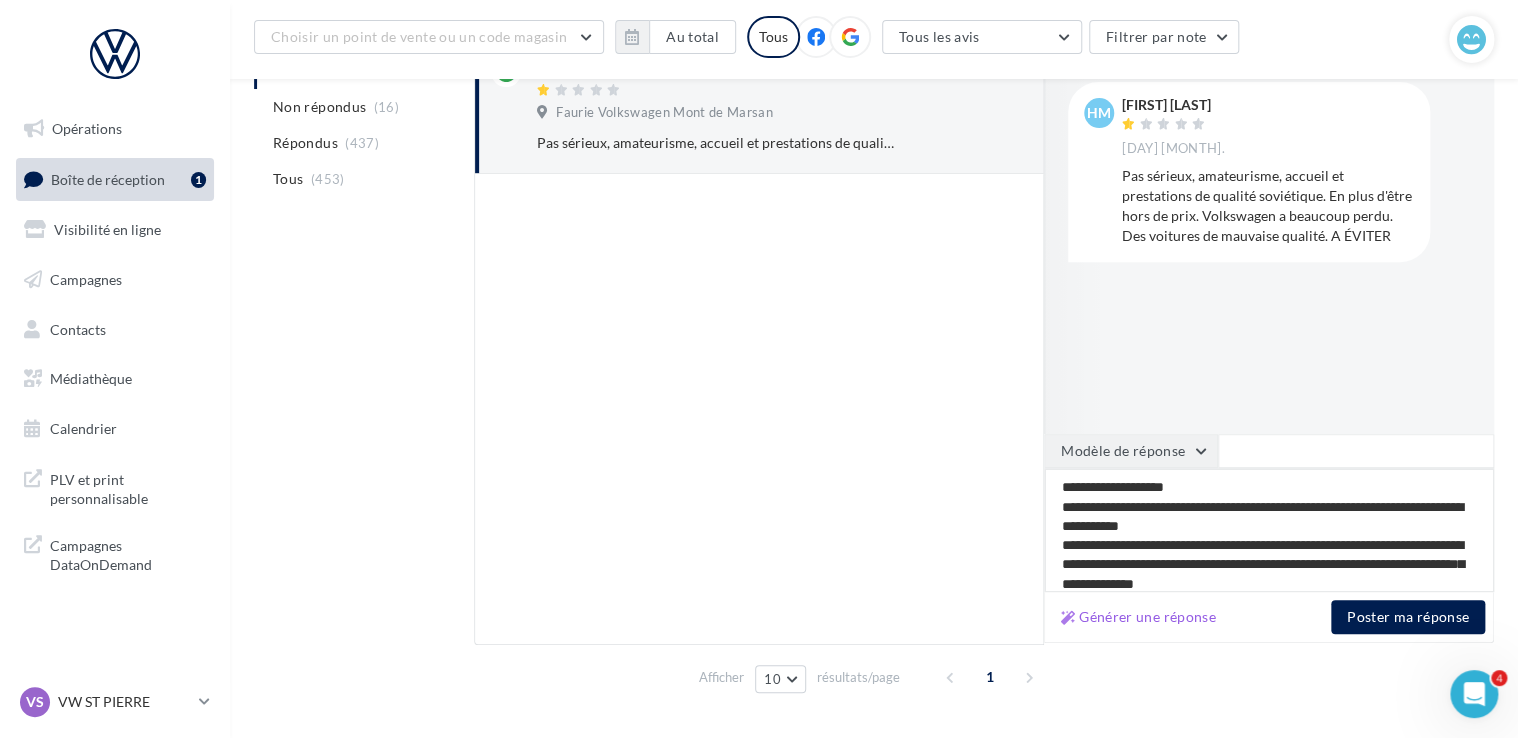 type on "**********" 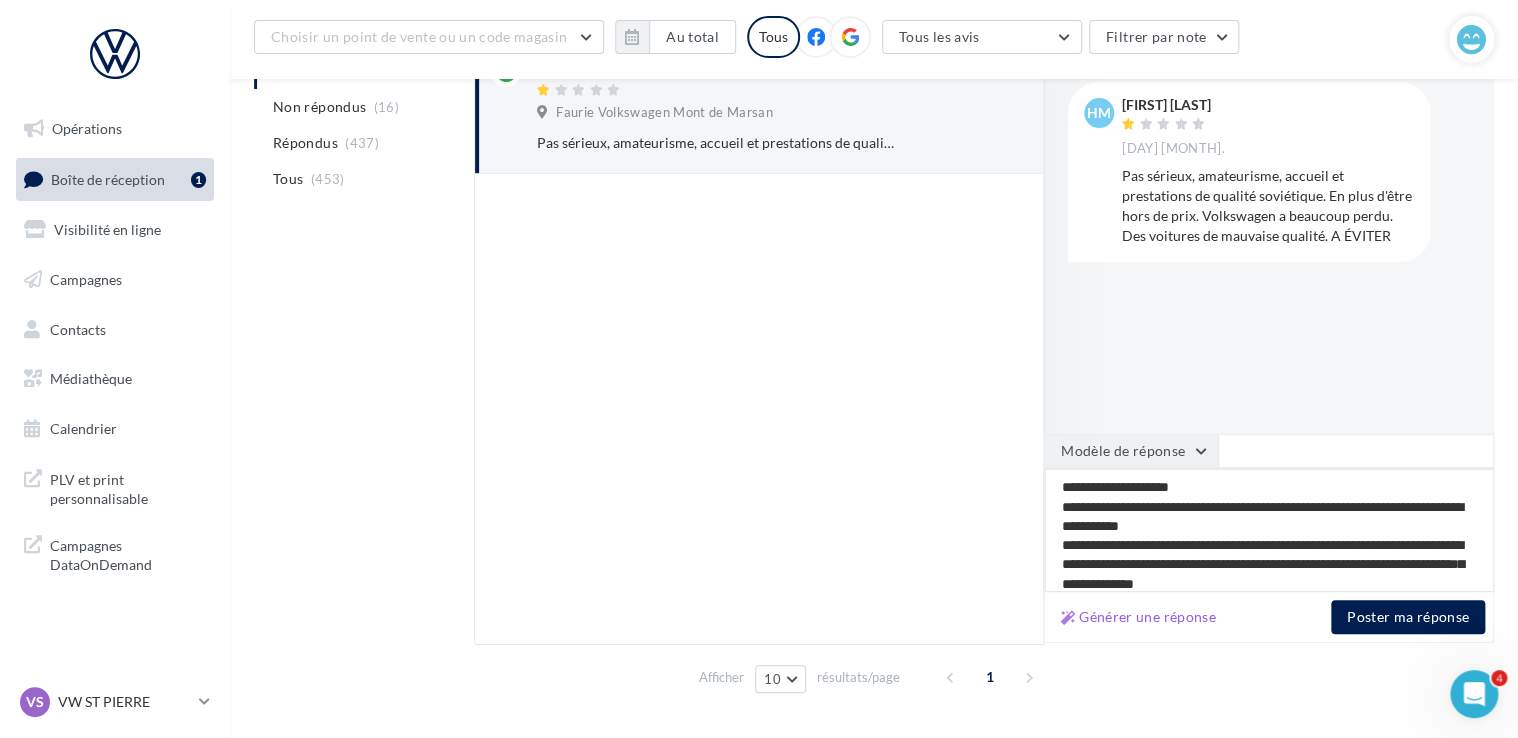 type on "**********" 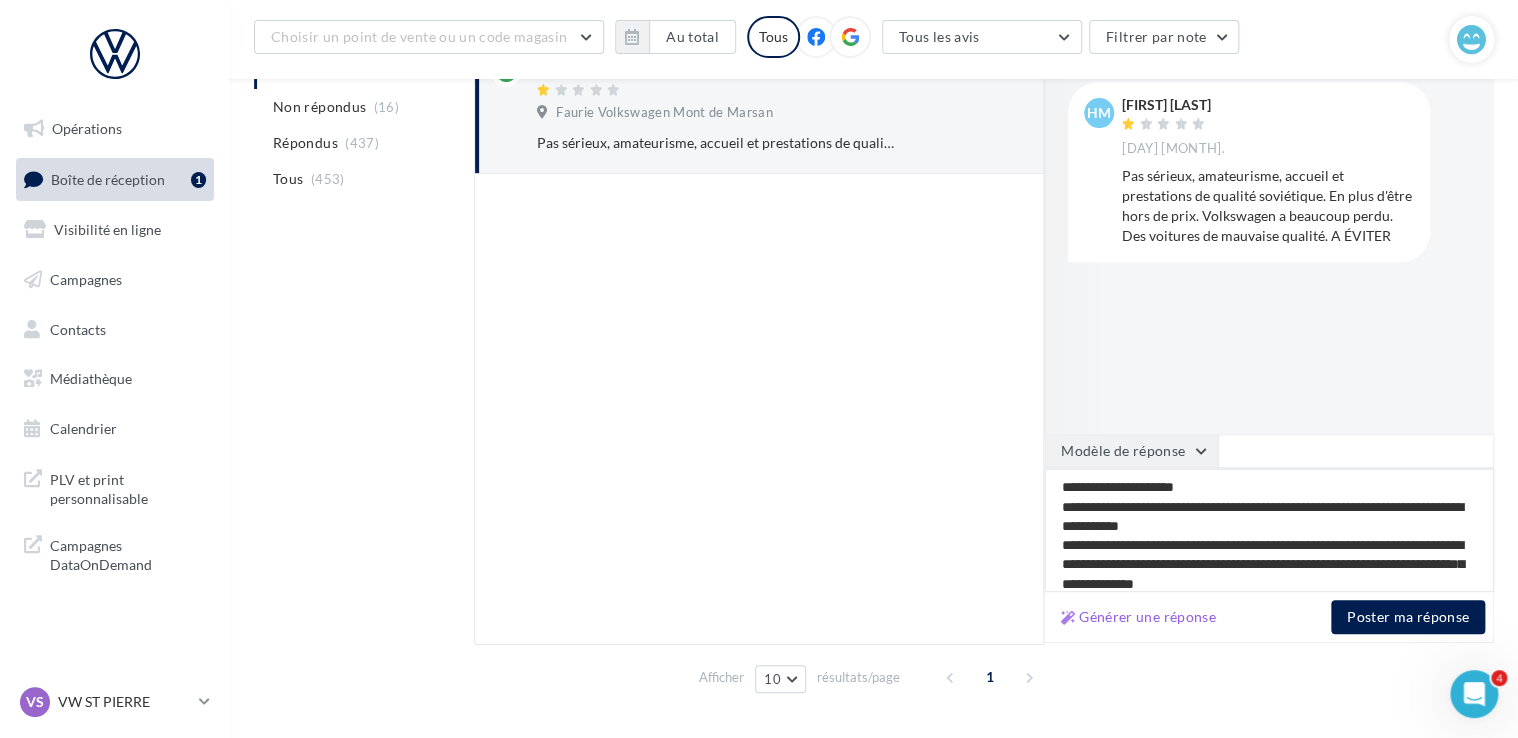 type on "**********" 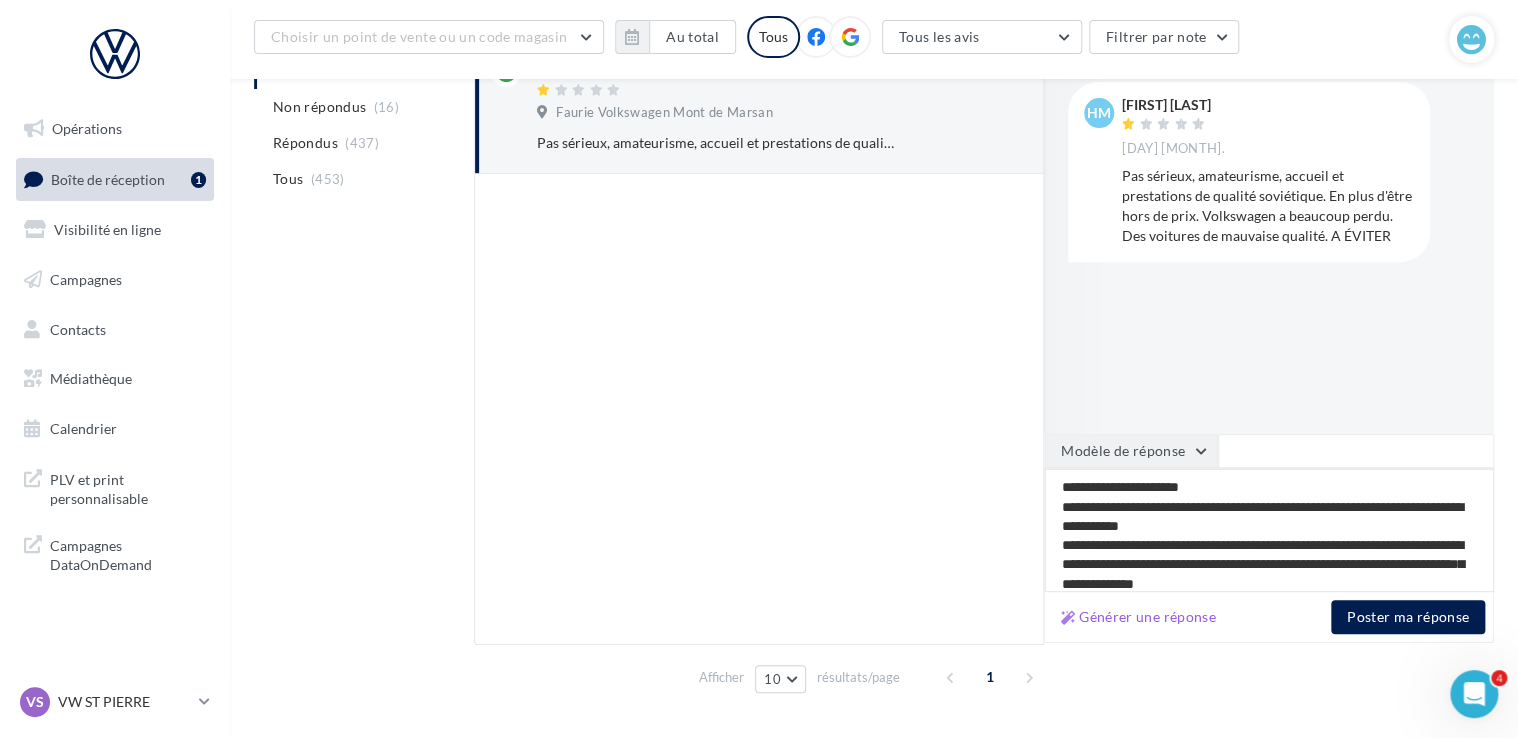 type on "**********" 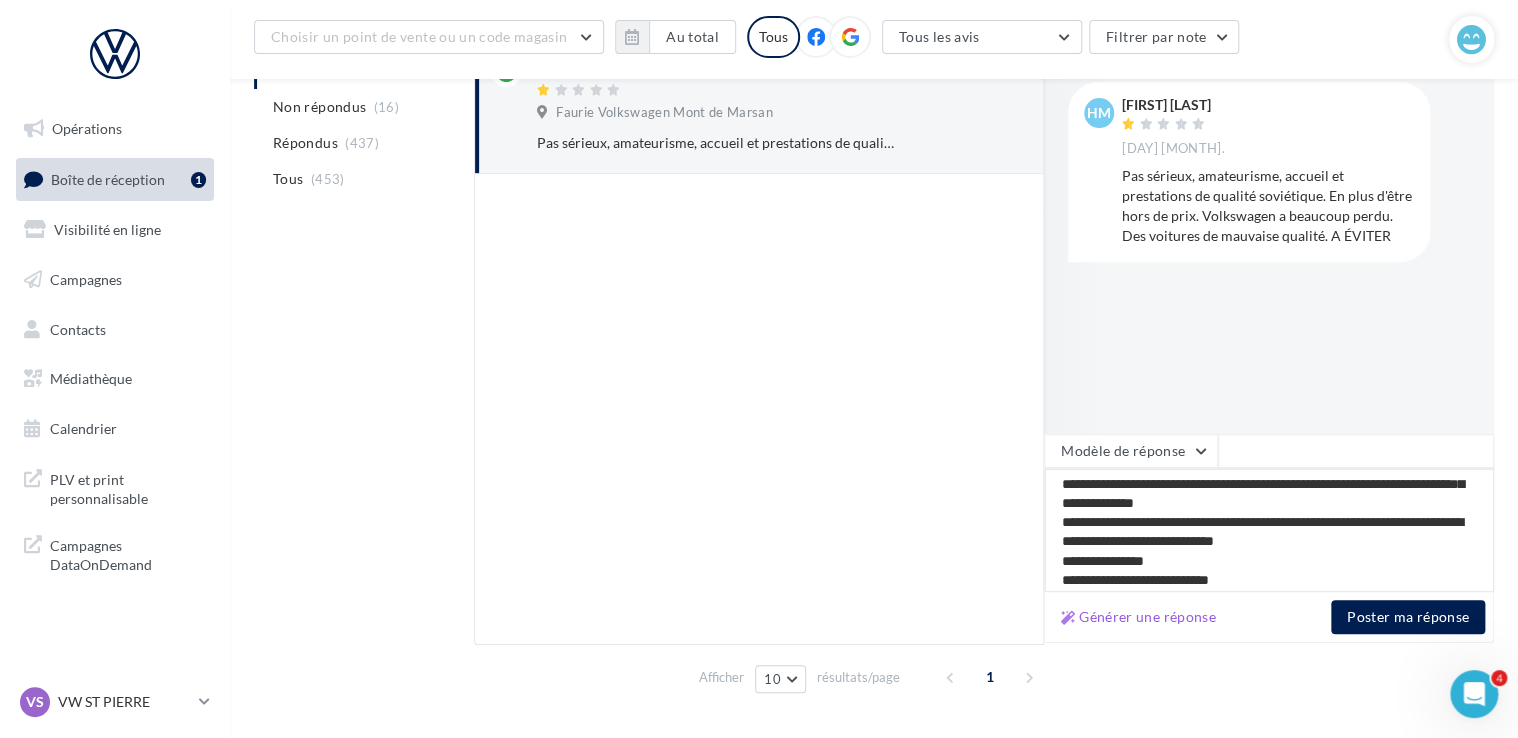 scroll, scrollTop: 0, scrollLeft: 0, axis: both 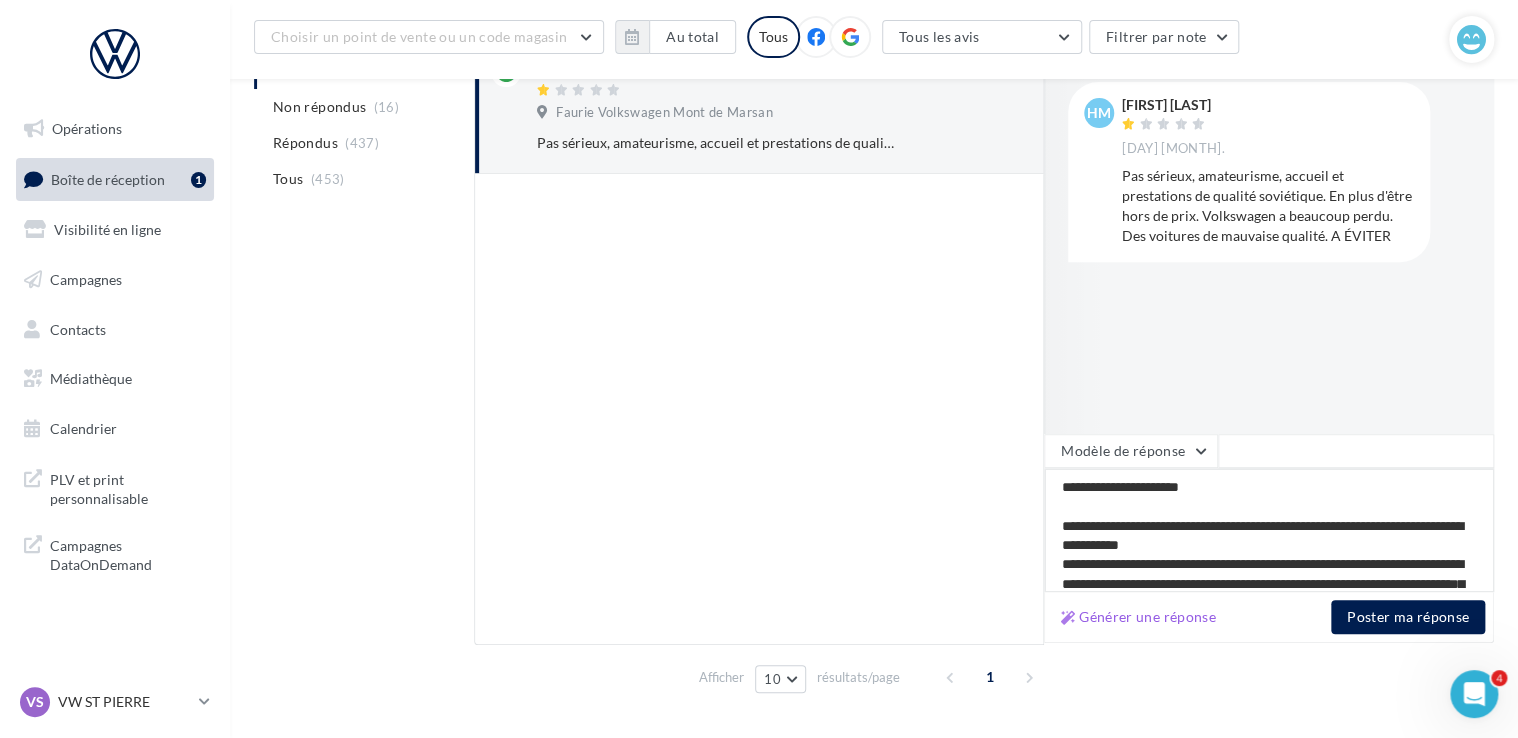 click on "**********" at bounding box center (1269, 530) 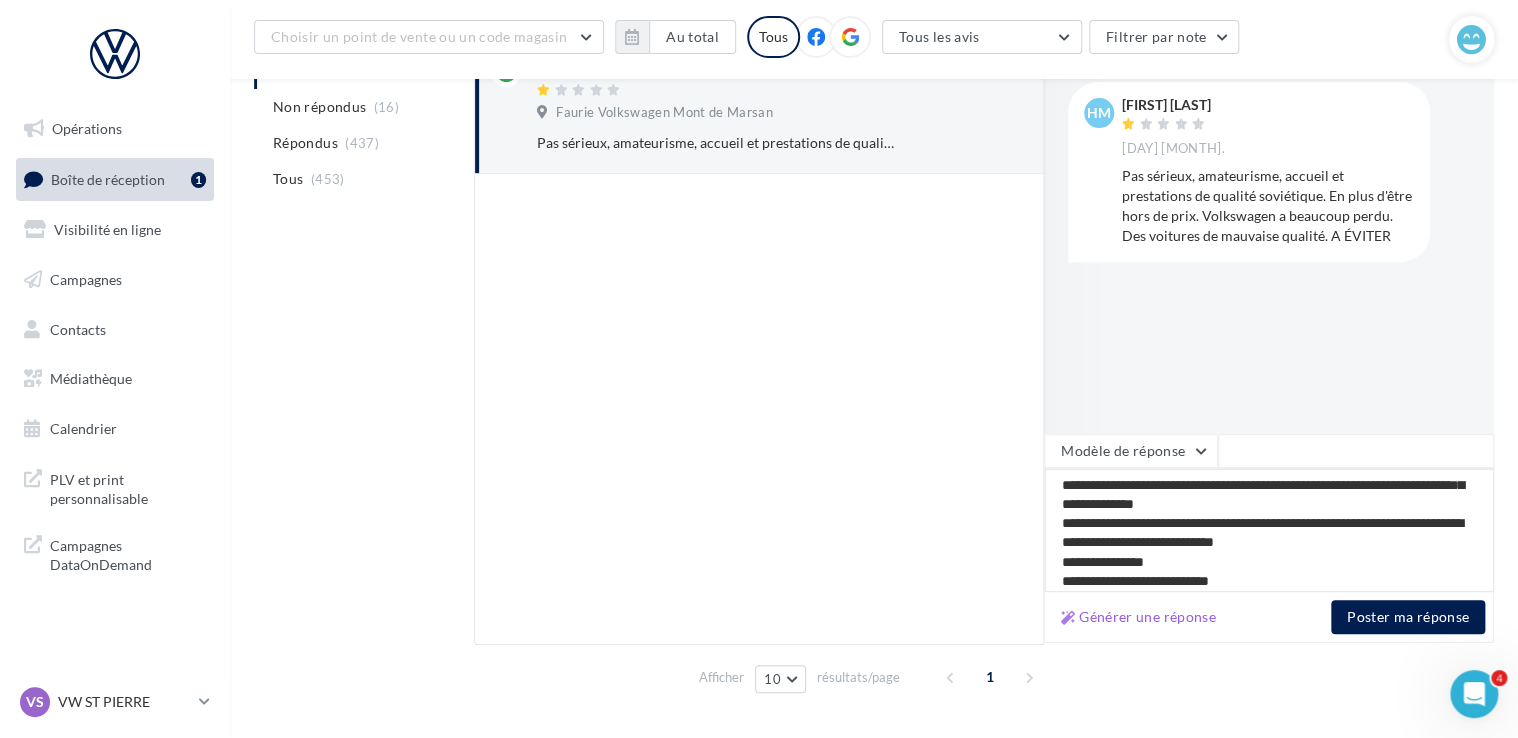 scroll, scrollTop: 100, scrollLeft: 0, axis: vertical 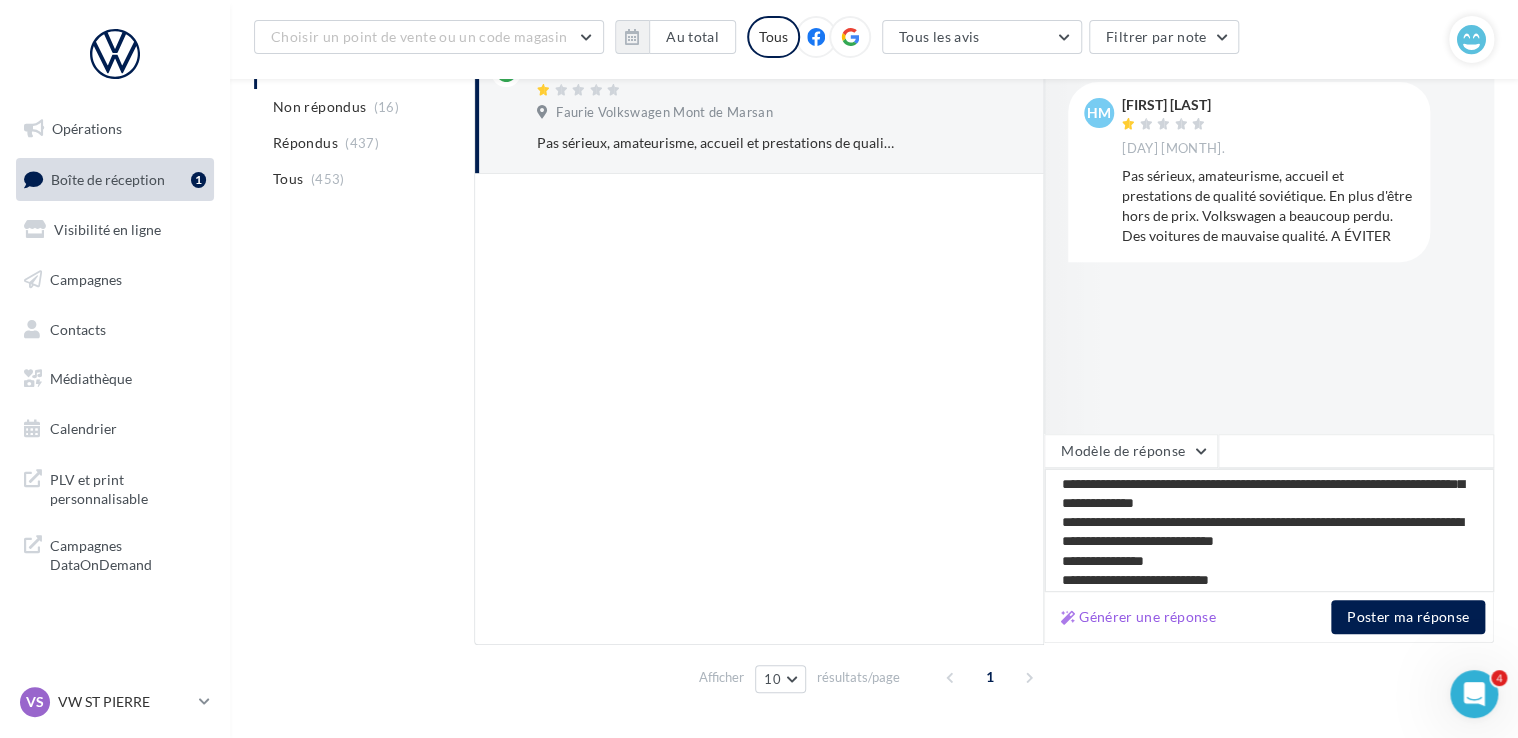 click on "**********" at bounding box center (1269, 530) 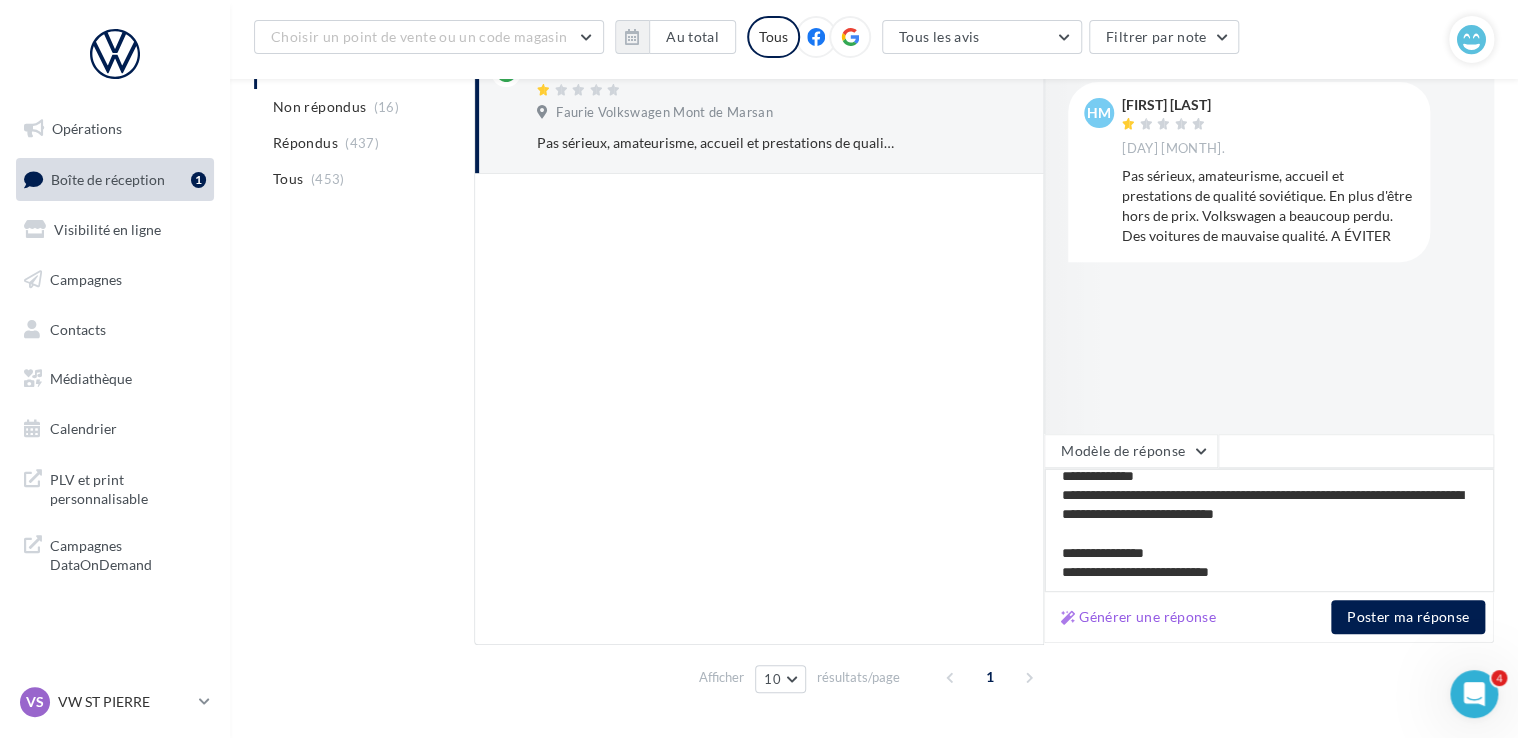 scroll, scrollTop: 145, scrollLeft: 0, axis: vertical 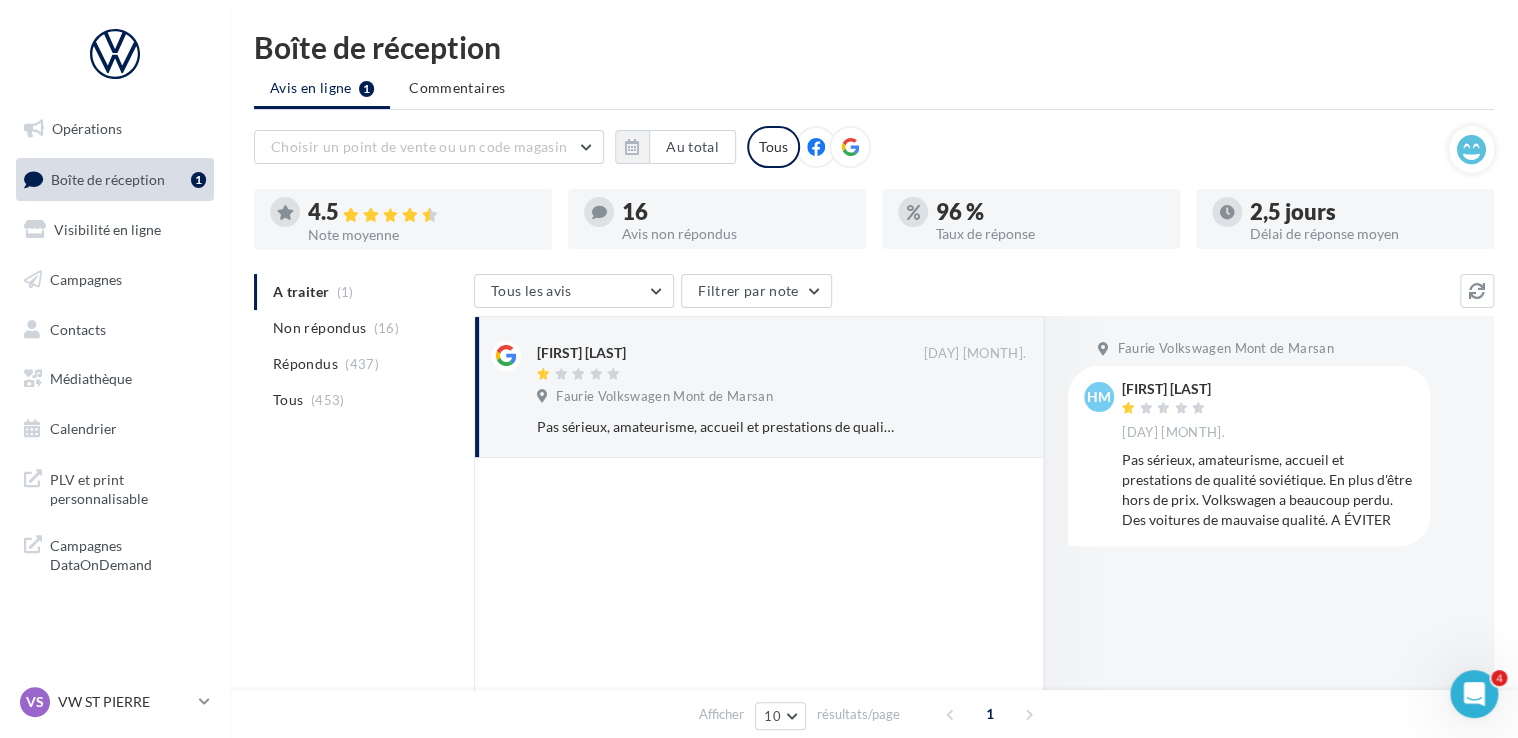 type on "**********" 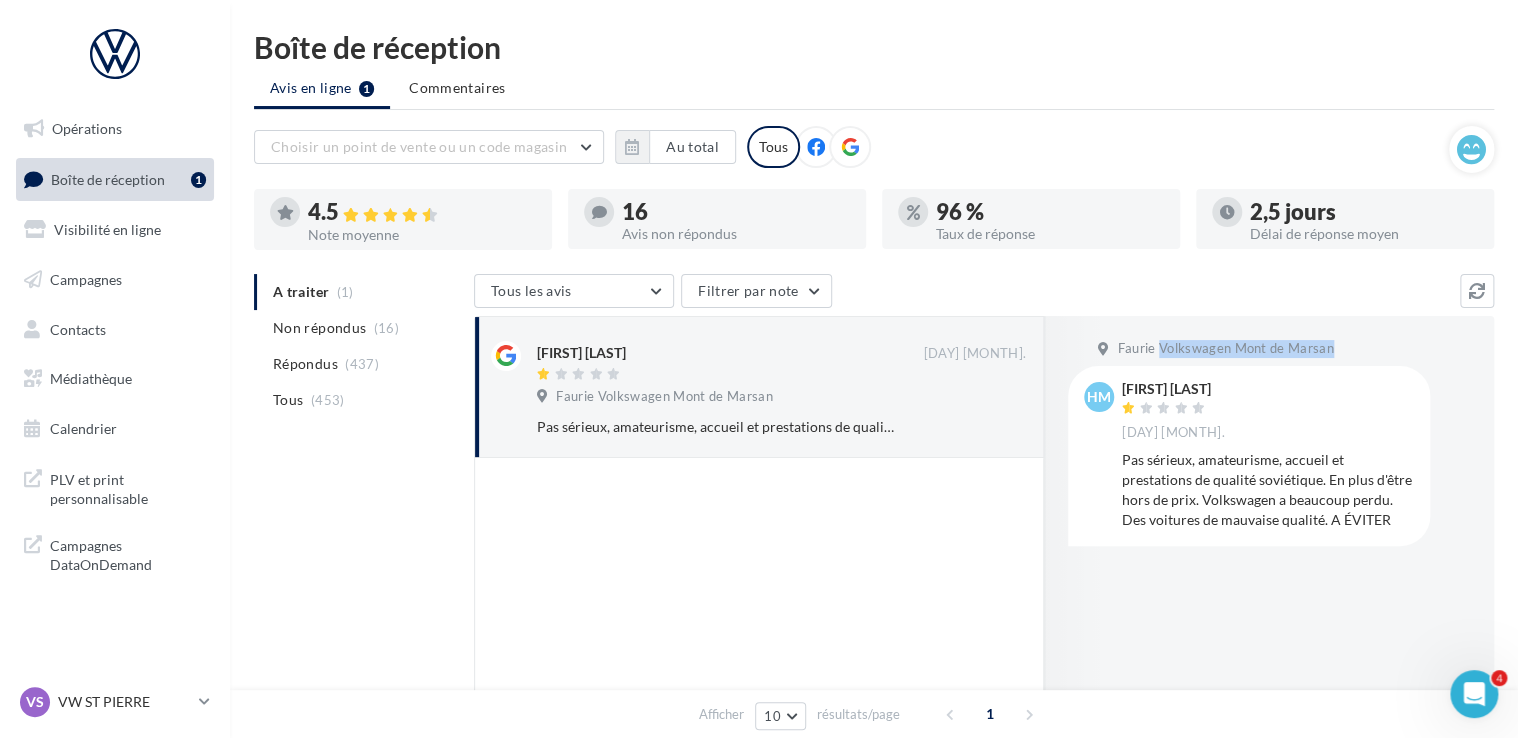 drag, startPoint x: 1336, startPoint y: 353, endPoint x: 1159, endPoint y: 352, distance: 177.00282 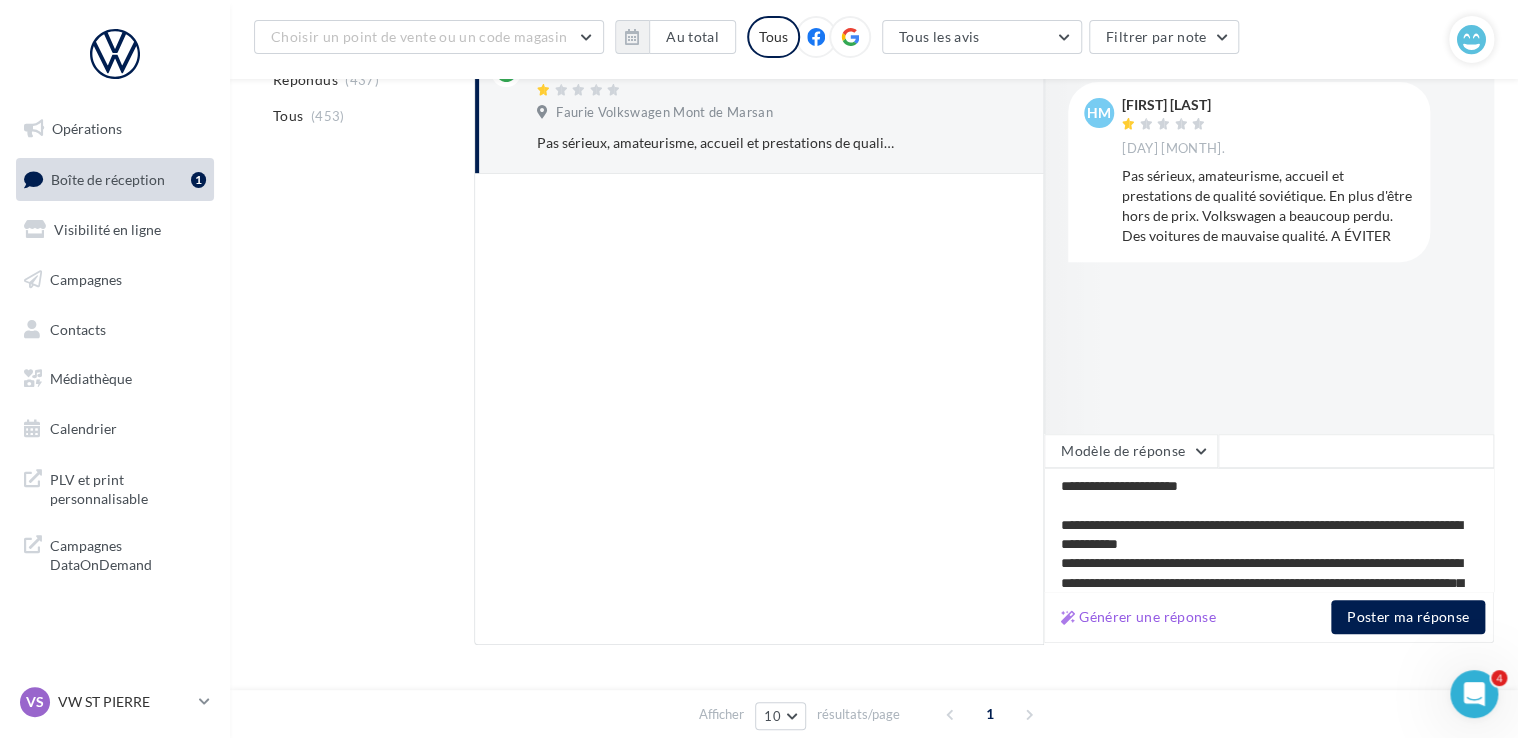 scroll, scrollTop: 348, scrollLeft: 0, axis: vertical 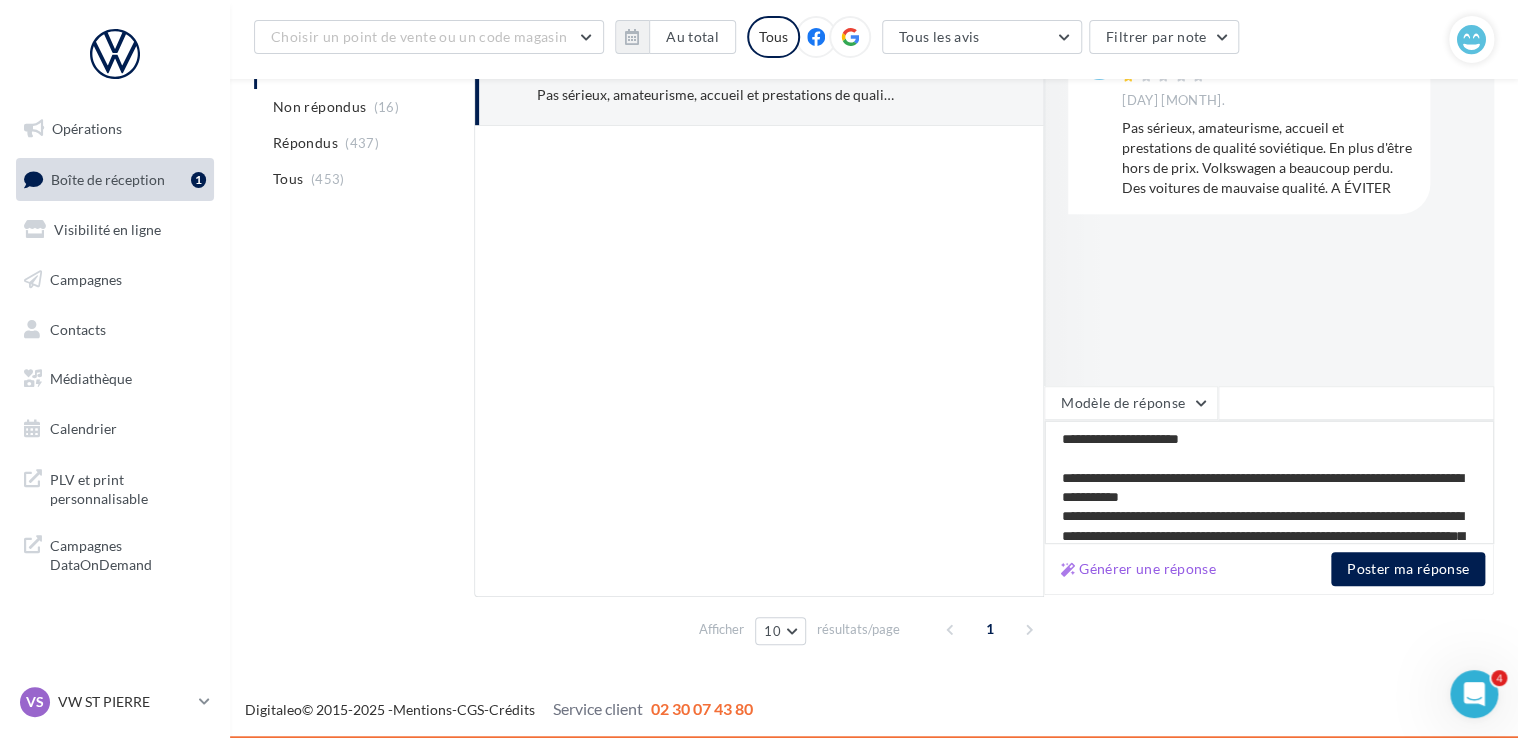 click on "**********" at bounding box center (1269, 482) 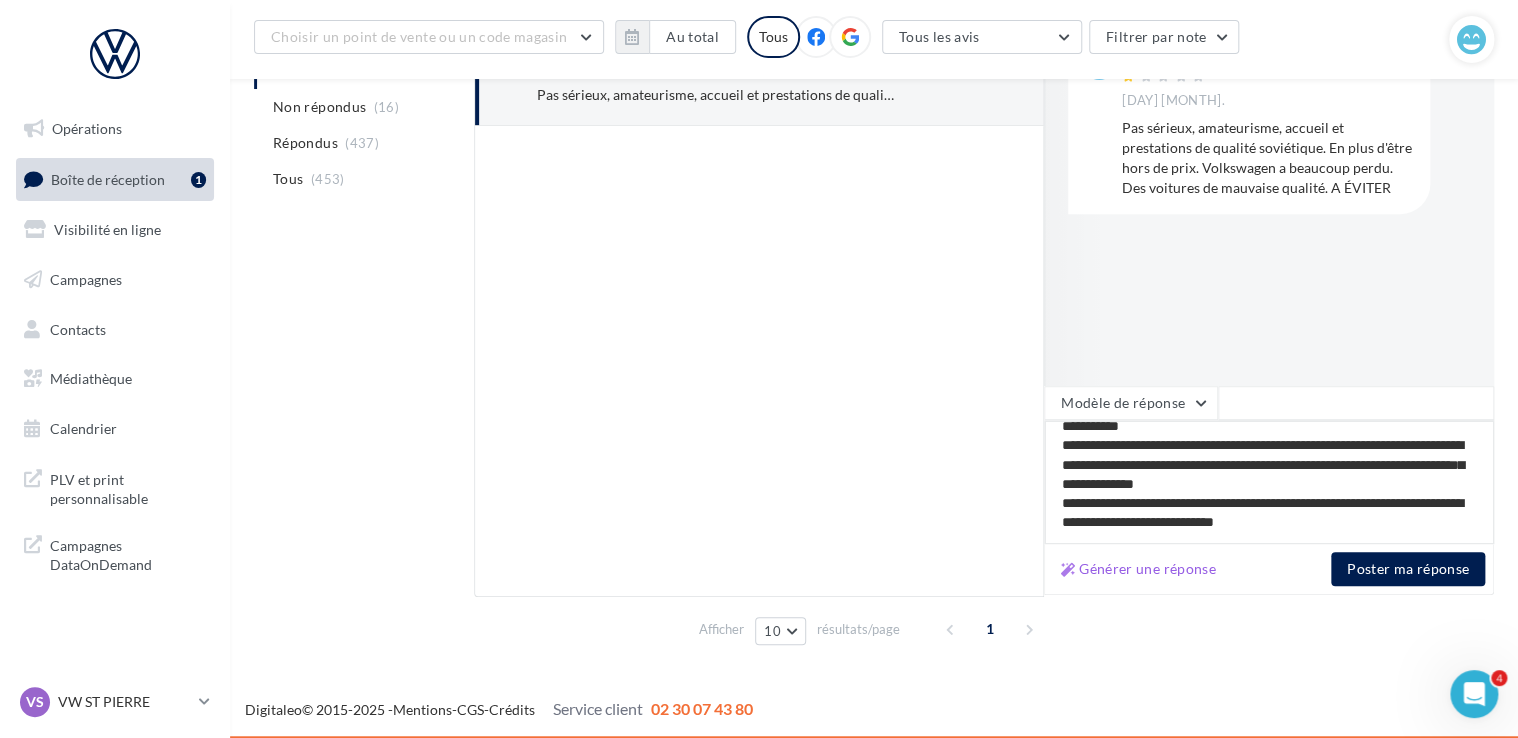 scroll, scrollTop: 145, scrollLeft: 0, axis: vertical 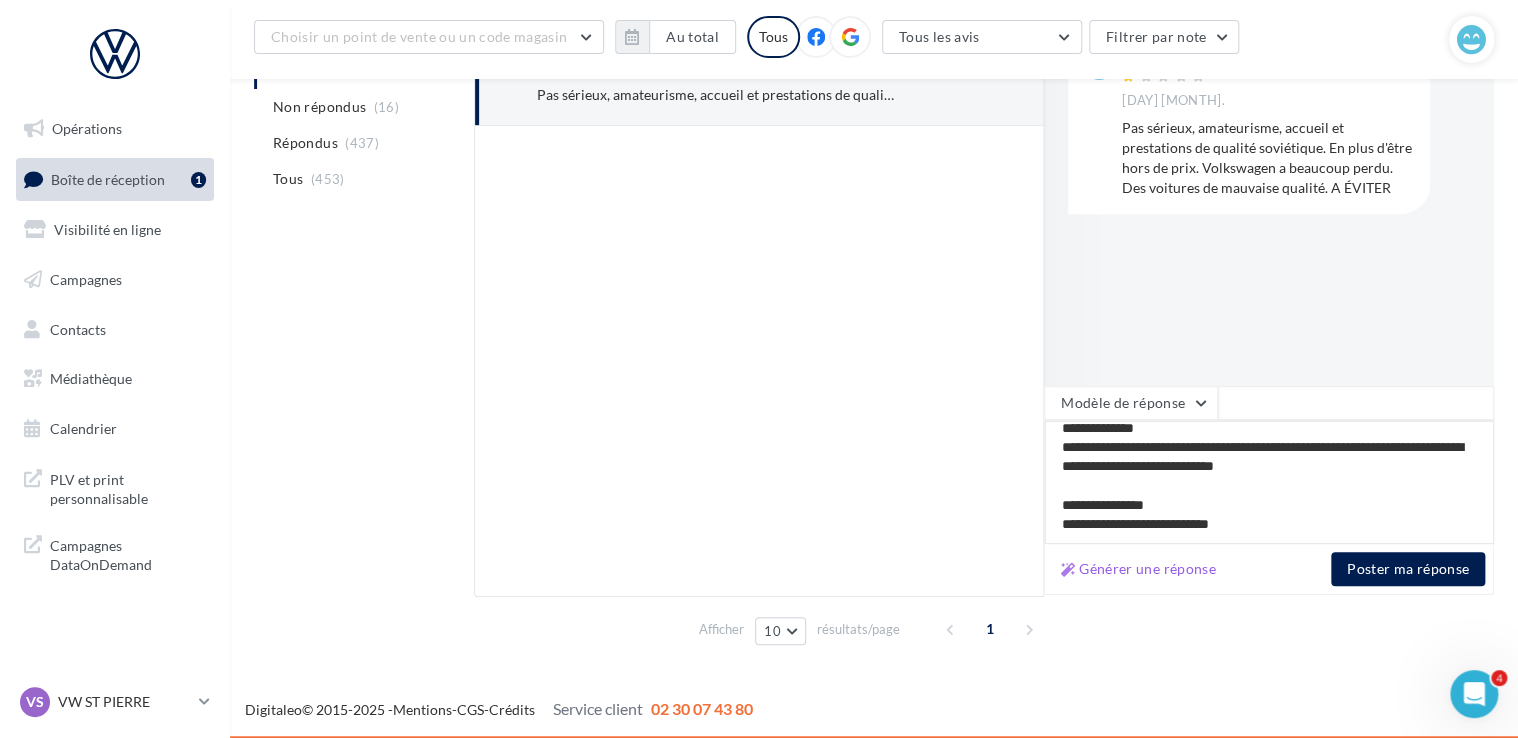 drag, startPoint x: 1280, startPoint y: 503, endPoint x: 1156, endPoint y: 506, distance: 124.036285 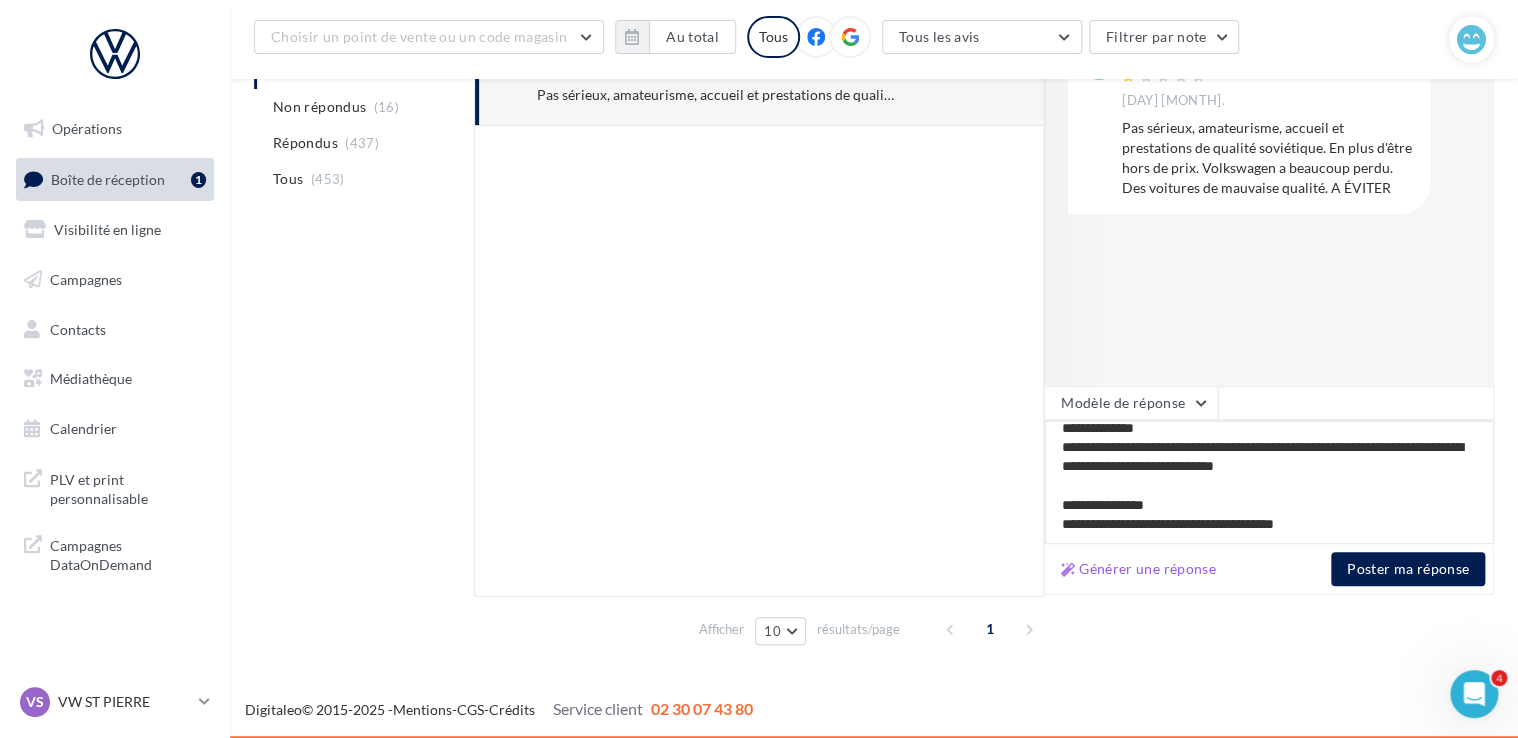 click on "**********" at bounding box center [1269, 482] 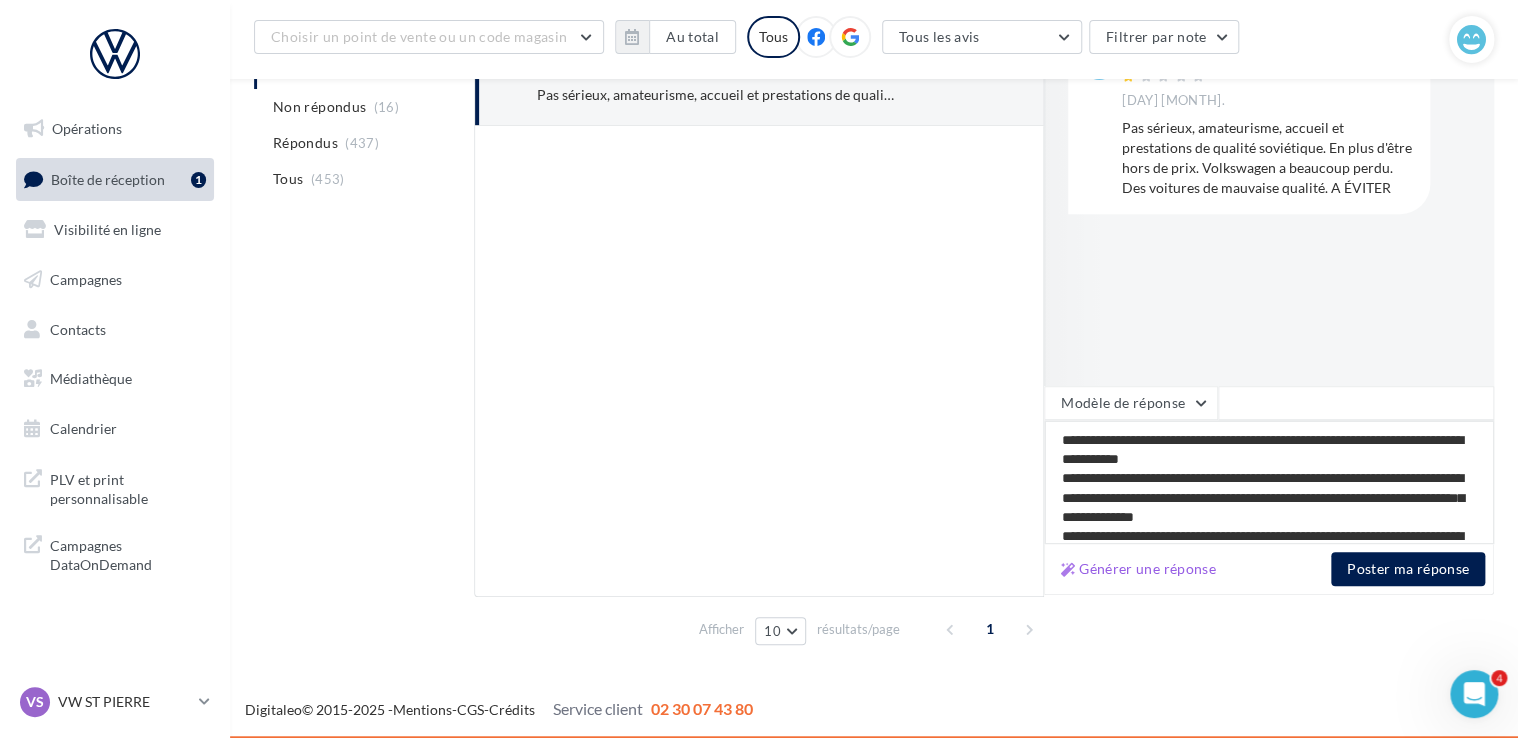 scroll, scrollTop: 100, scrollLeft: 0, axis: vertical 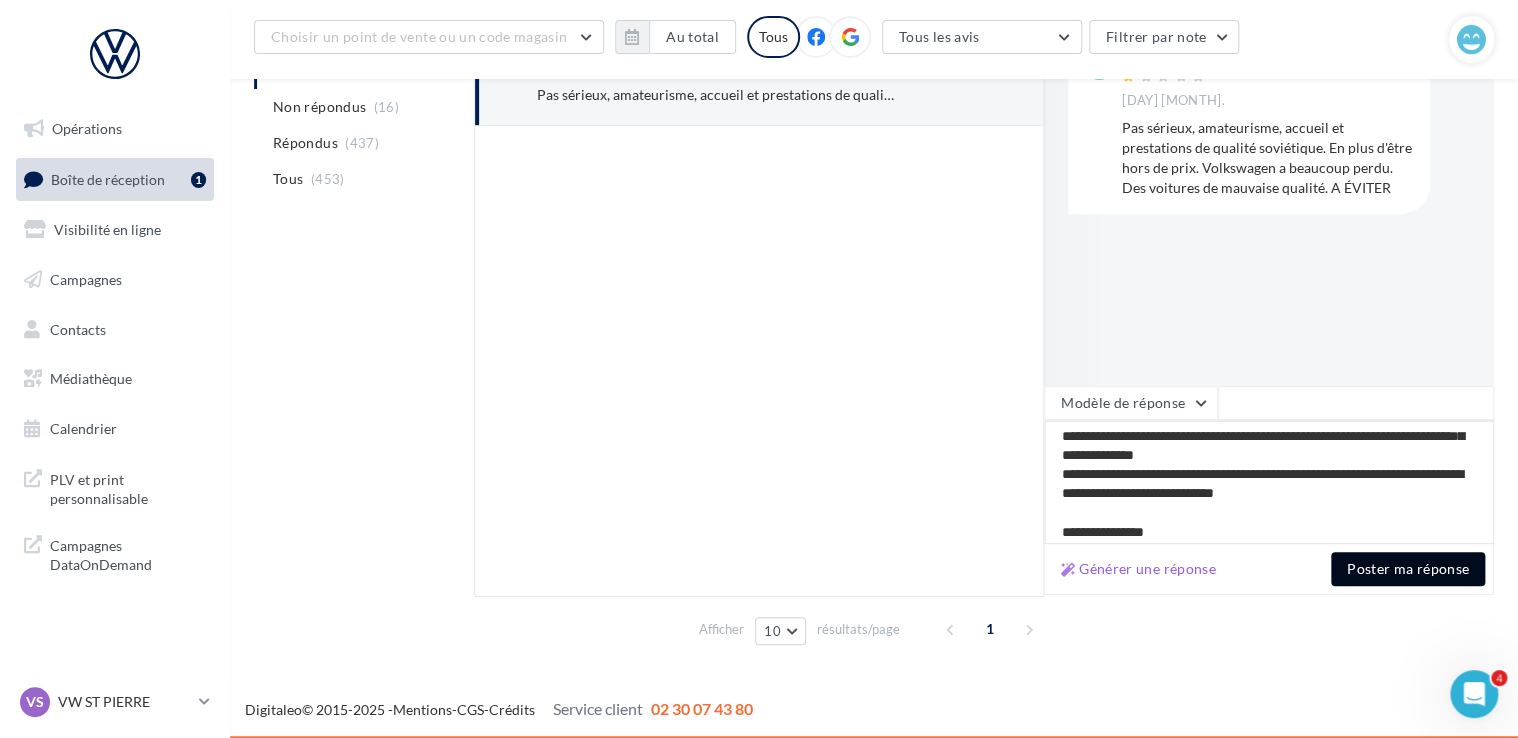 type on "**********" 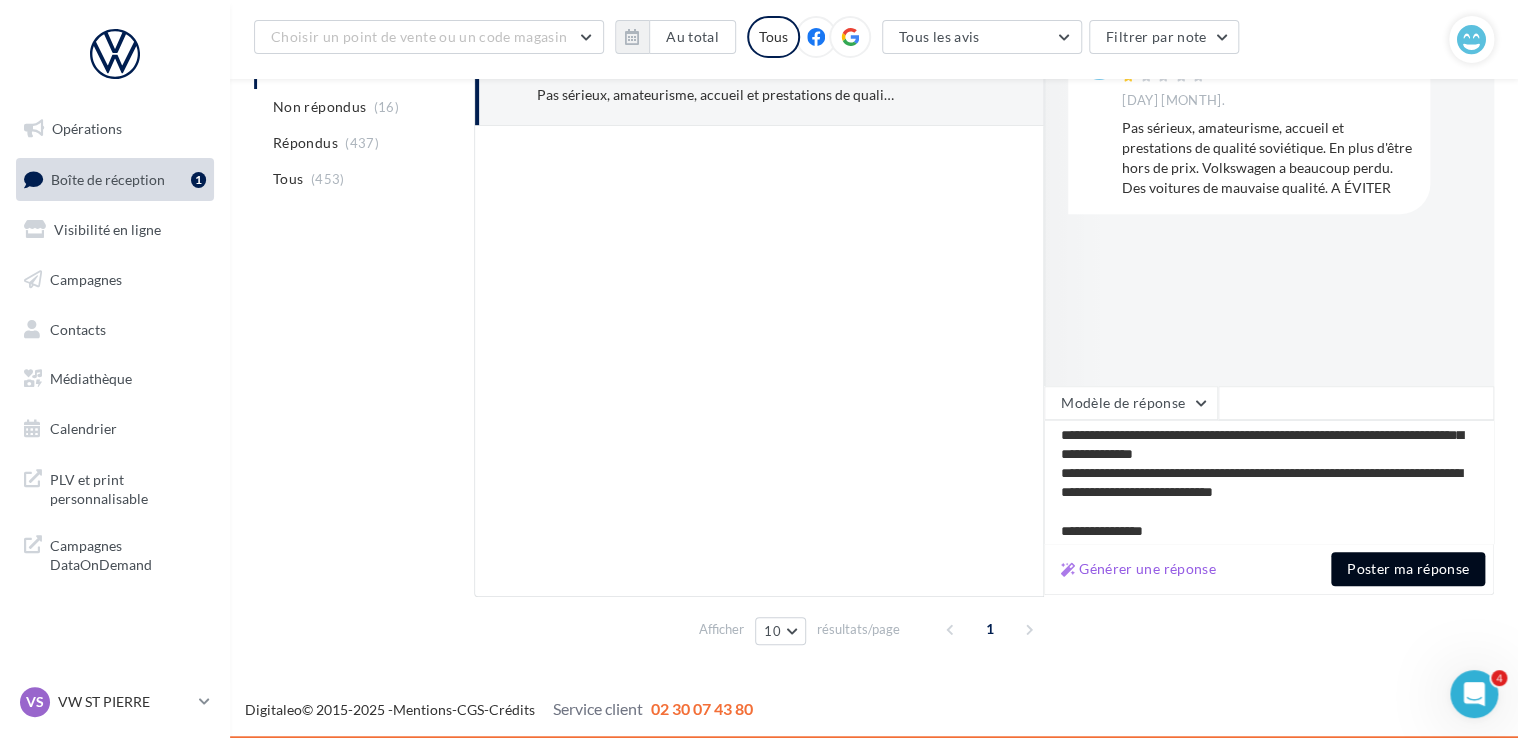 click on "Poster ma réponse" at bounding box center (1408, 569) 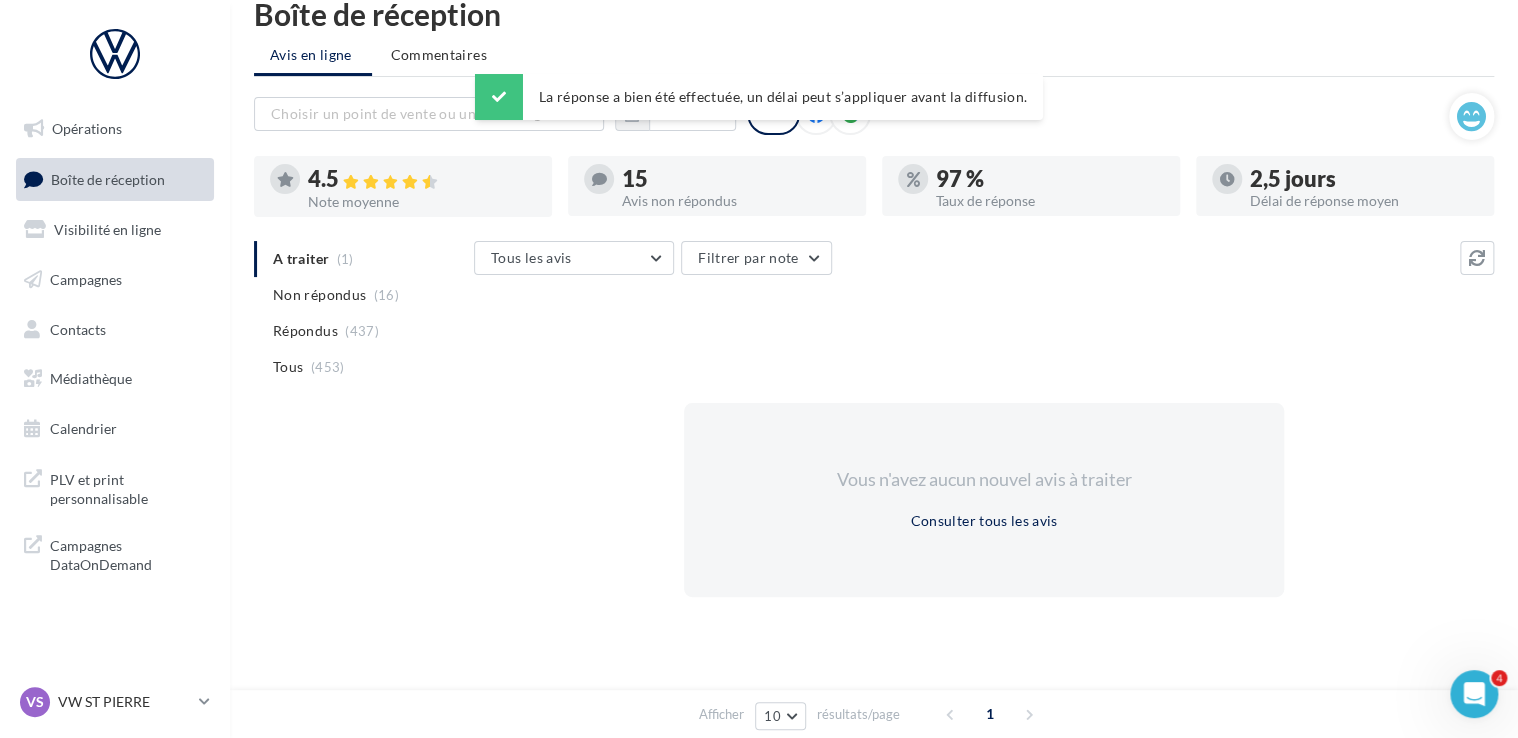 scroll, scrollTop: 0, scrollLeft: 0, axis: both 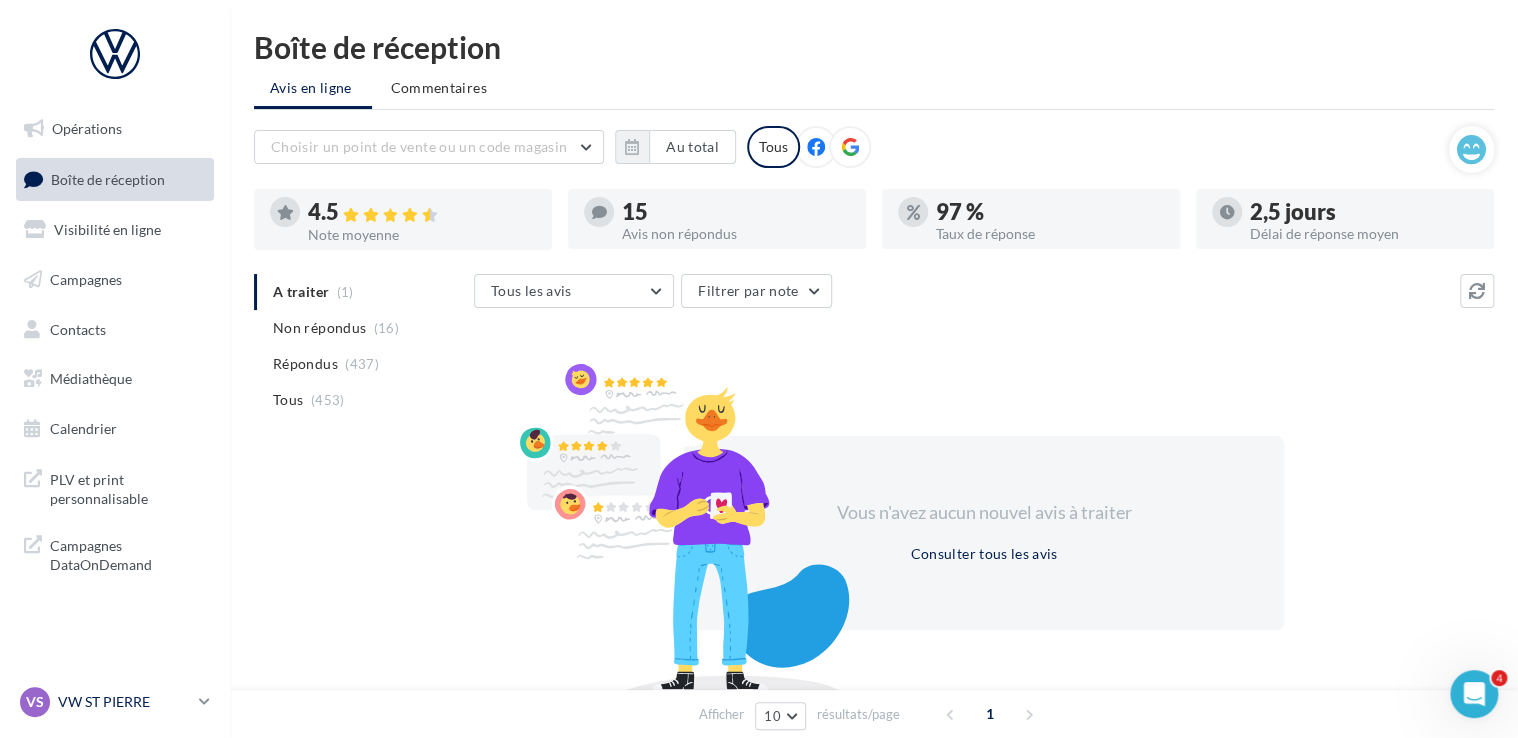click on "VW ST PIERRE" at bounding box center [124, 702] 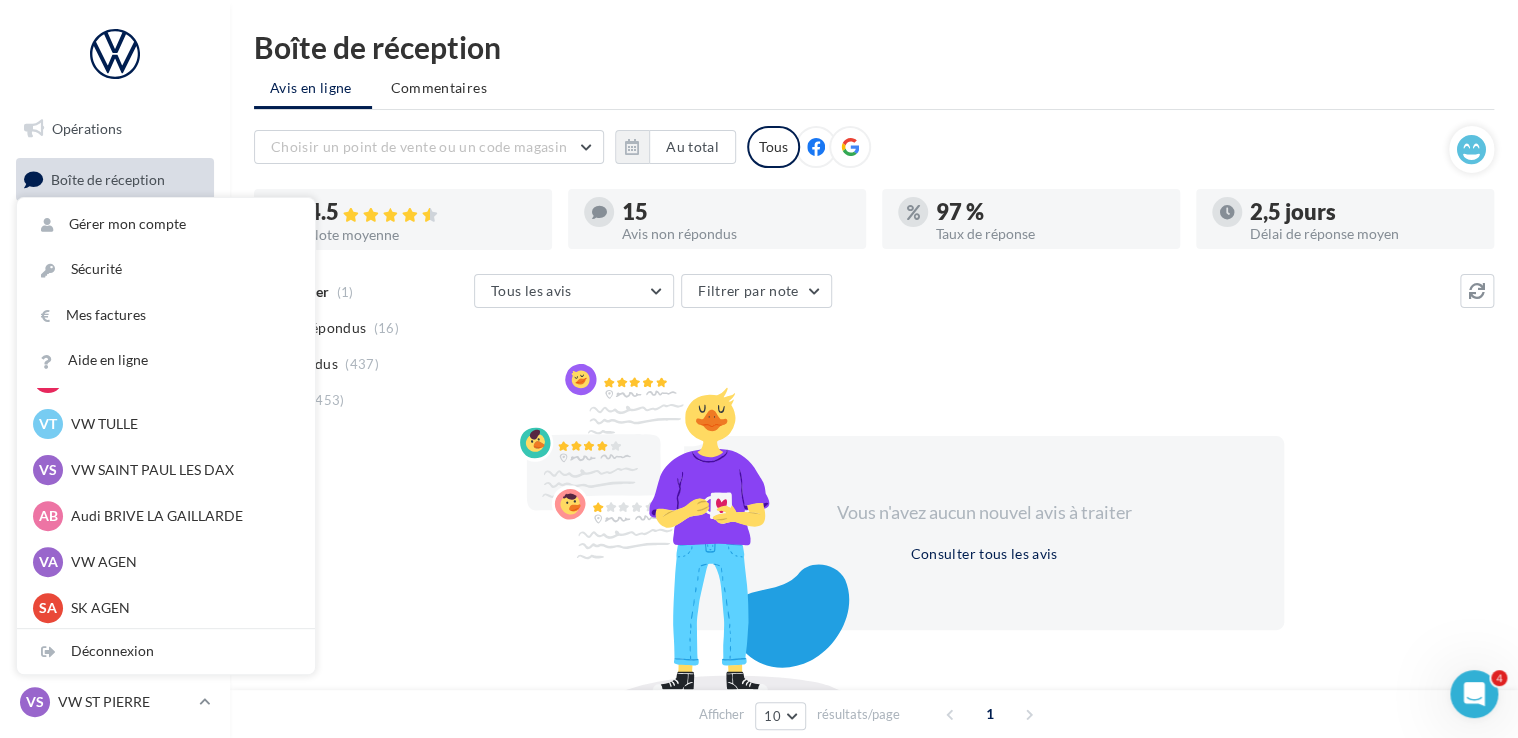 scroll, scrollTop: 184, scrollLeft: 0, axis: vertical 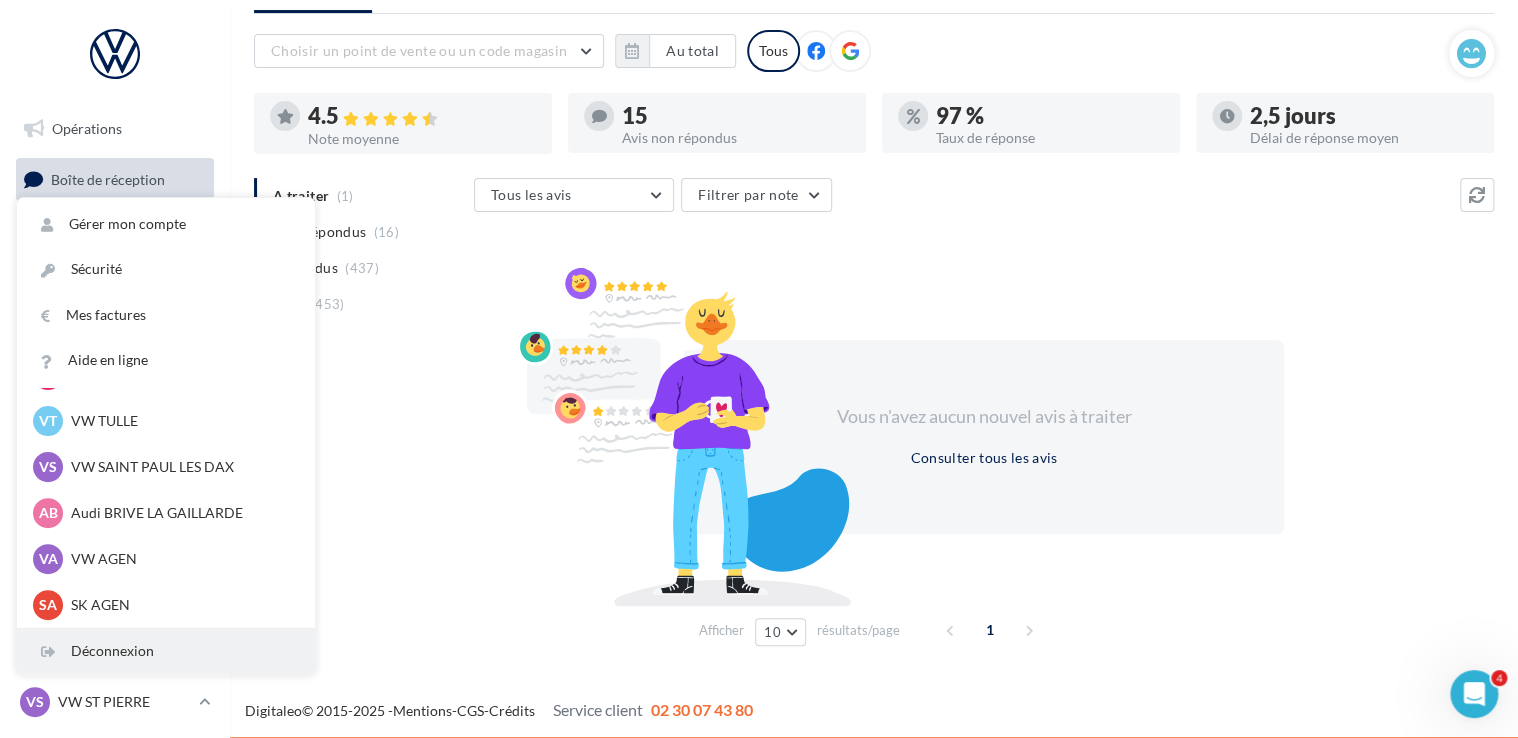 click on "Déconnexion" at bounding box center (166, 651) 